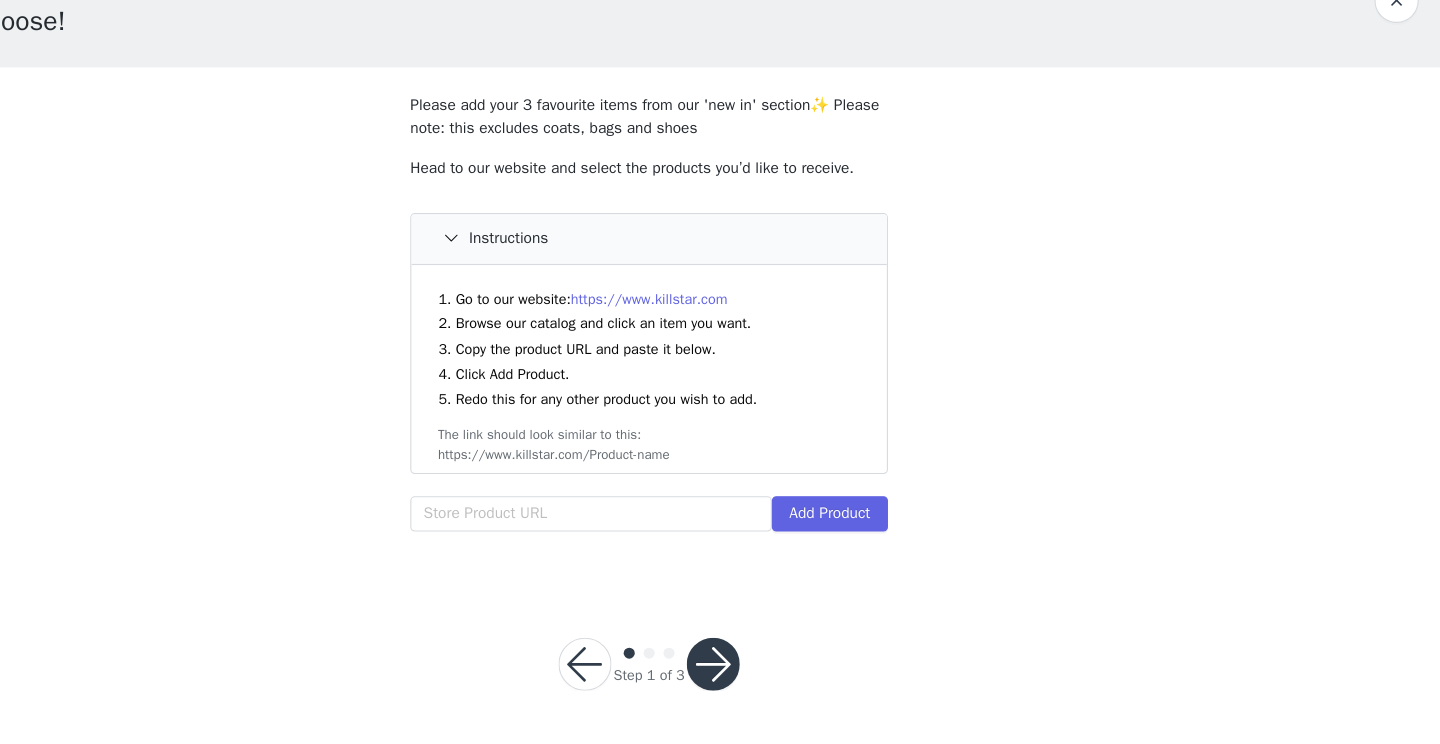 scroll, scrollTop: 30, scrollLeft: 0, axis: vertical 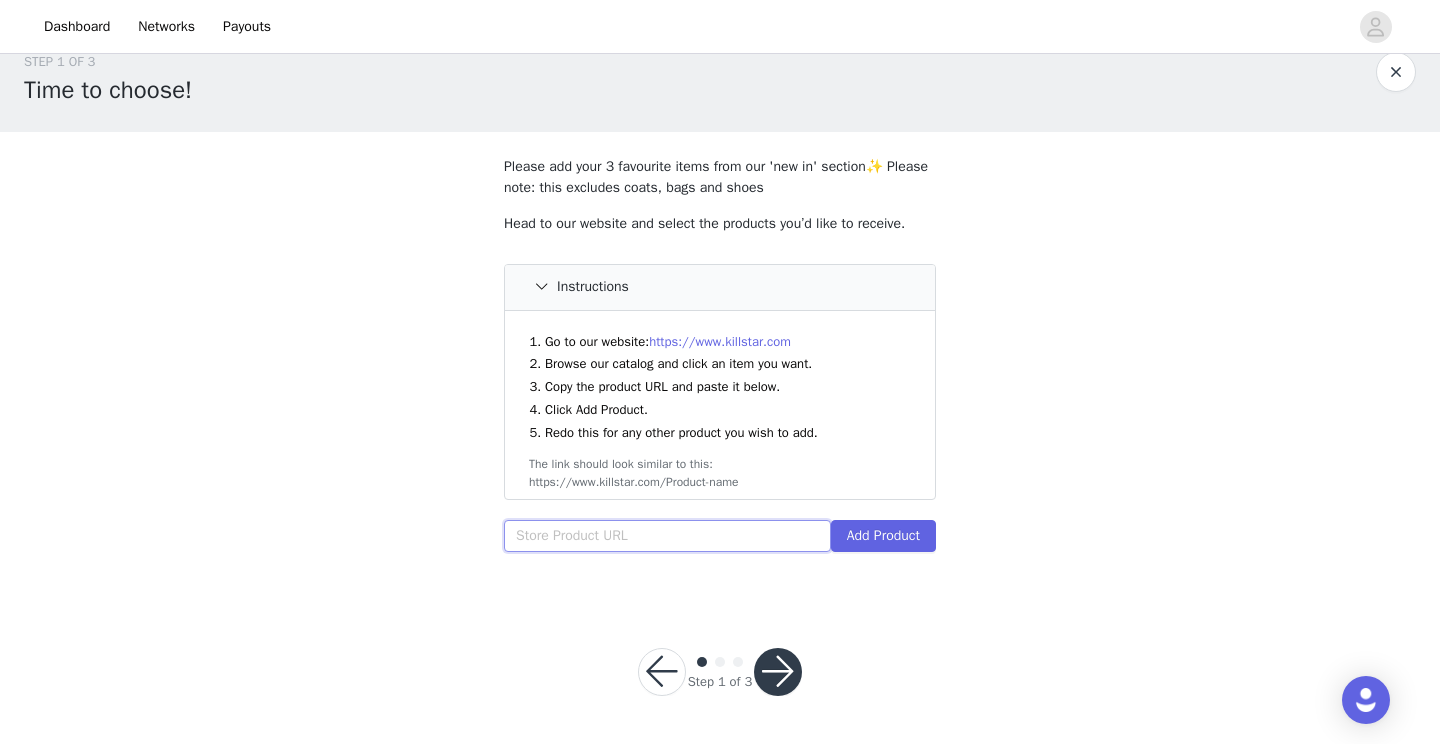 click at bounding box center (667, 536) 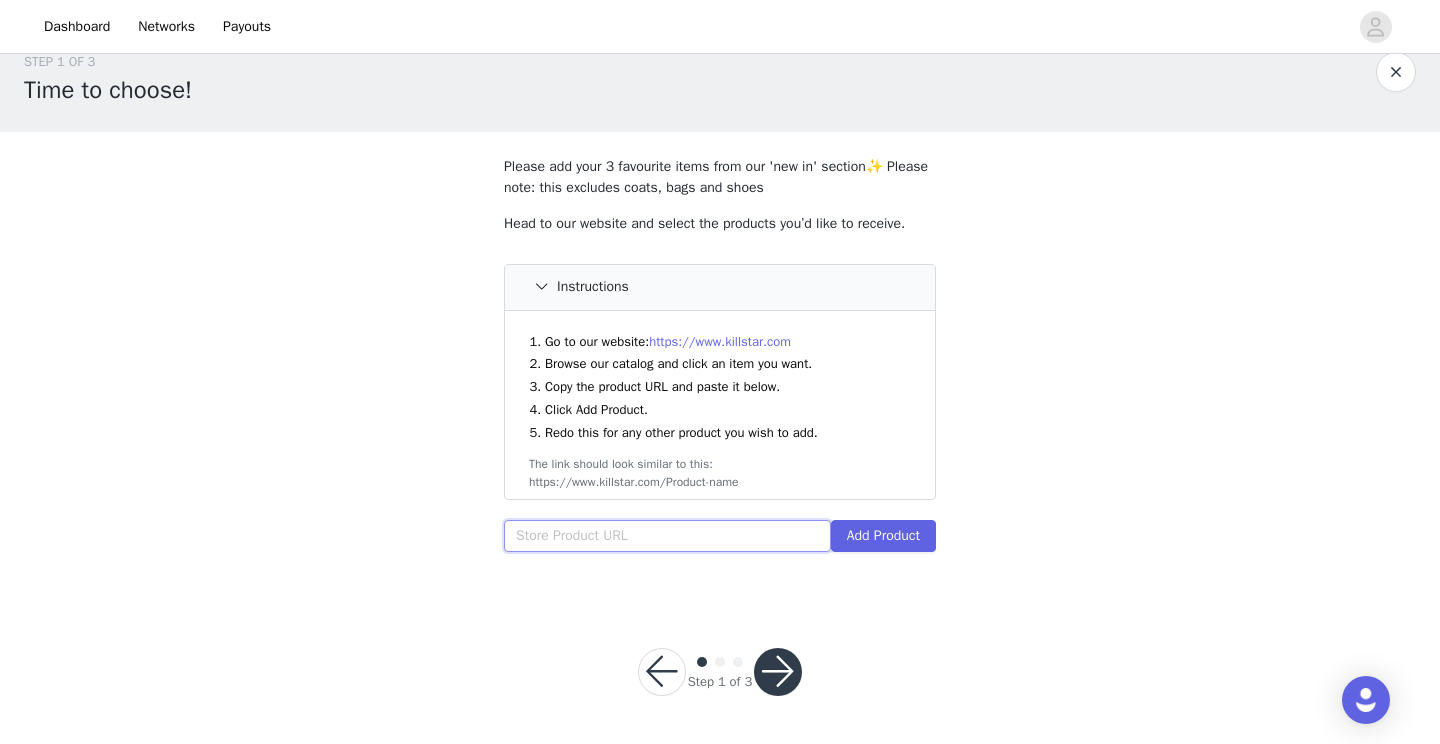 paste on "https://www.killstar.com/collections/womens-flares/products/umbral-lock-flares?variant=54934696132995" 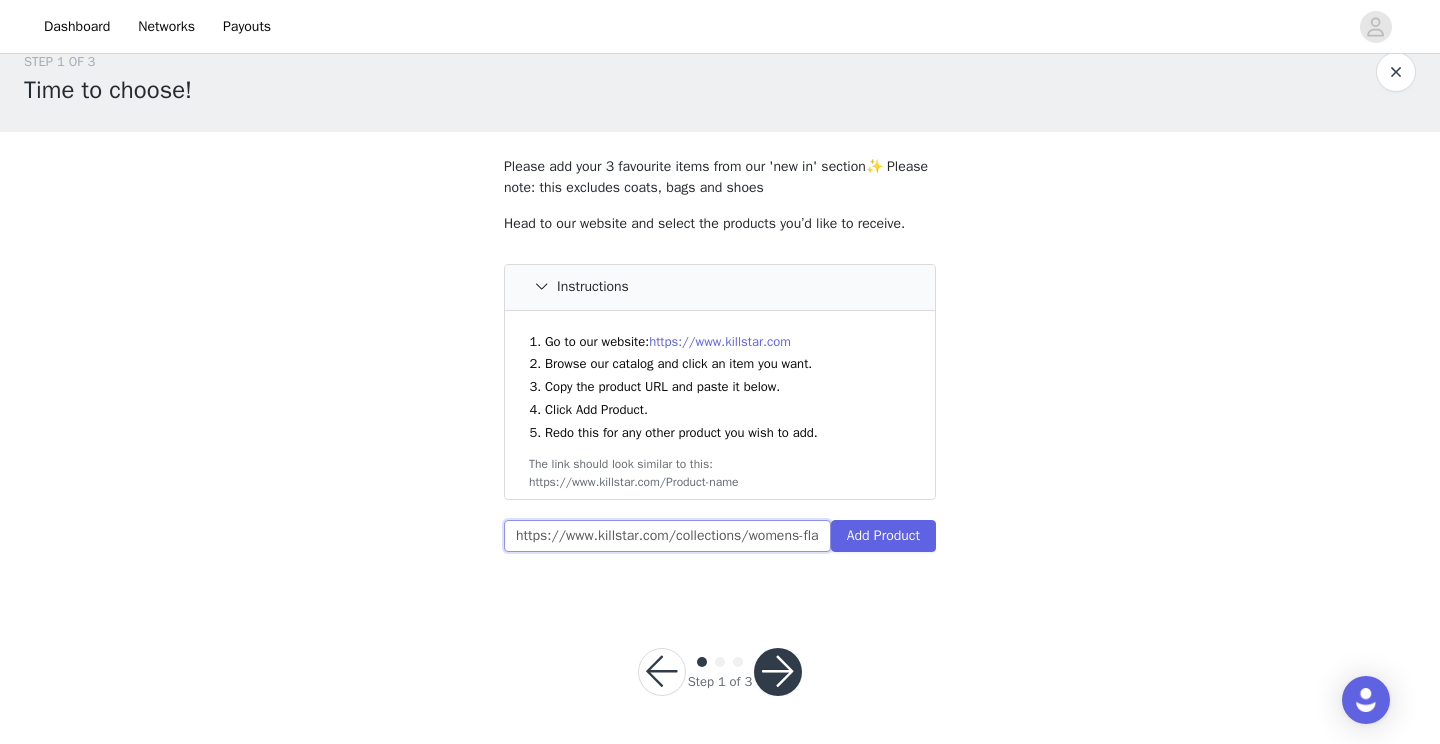 scroll, scrollTop: 0, scrollLeft: 405, axis: horizontal 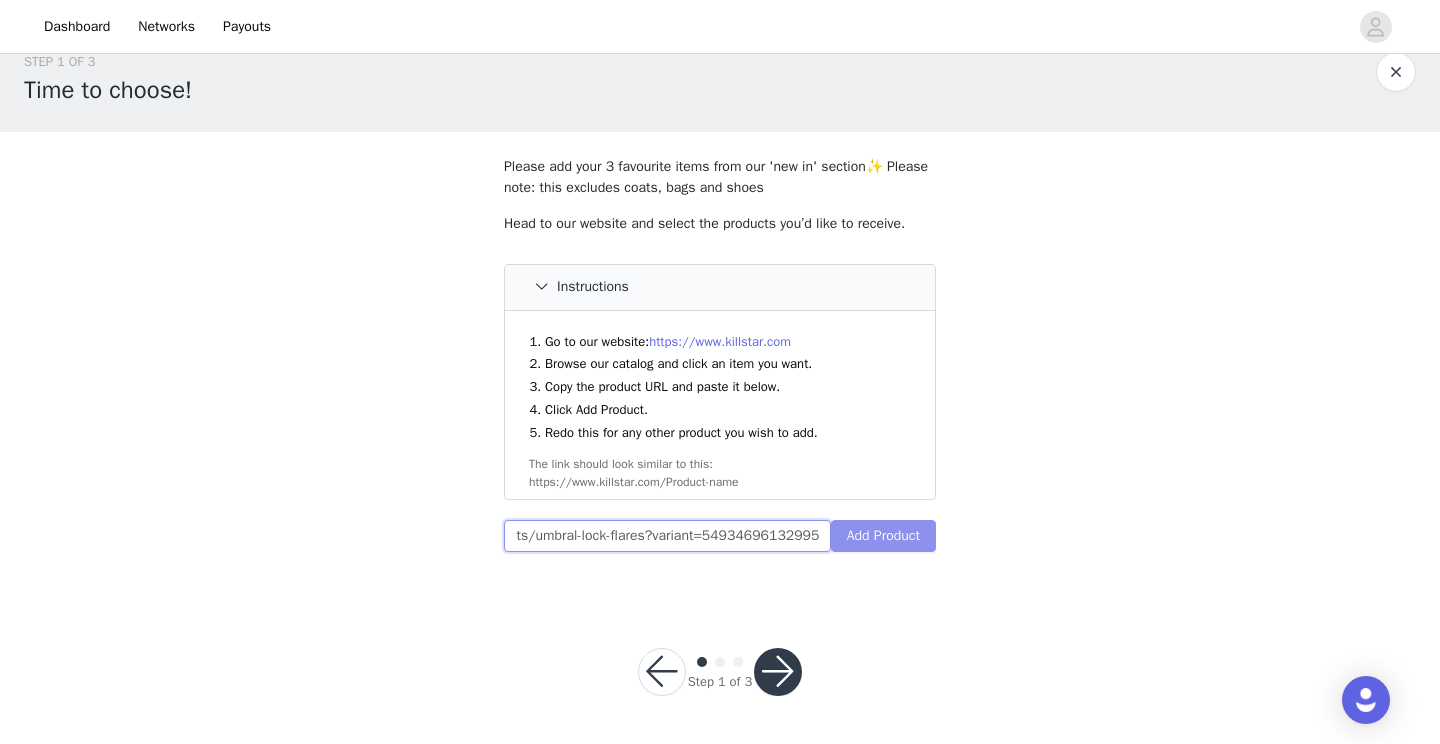 type on "https://www.killstar.com/collections/womens-flares/products/umbral-lock-flares?variant=54934696132995" 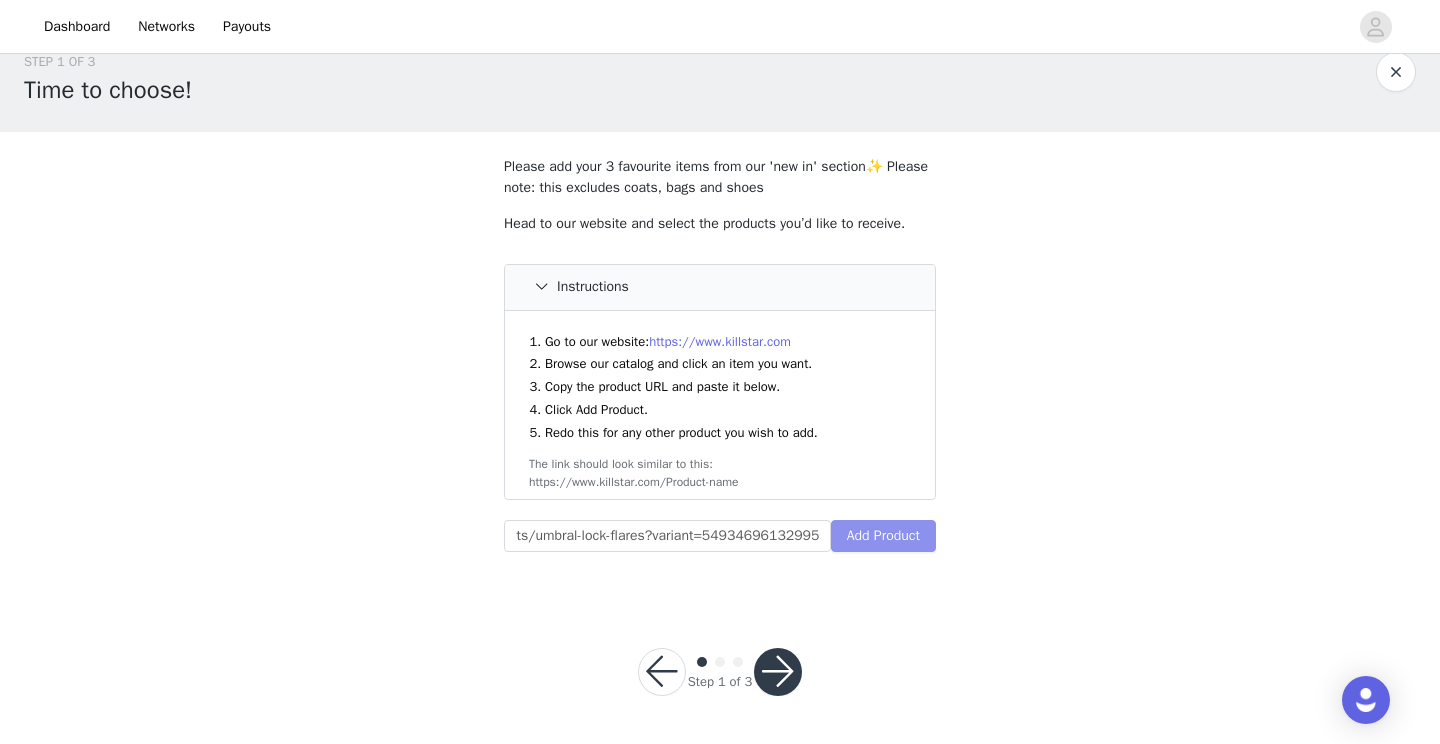 click on "Add Product" at bounding box center [883, 536] 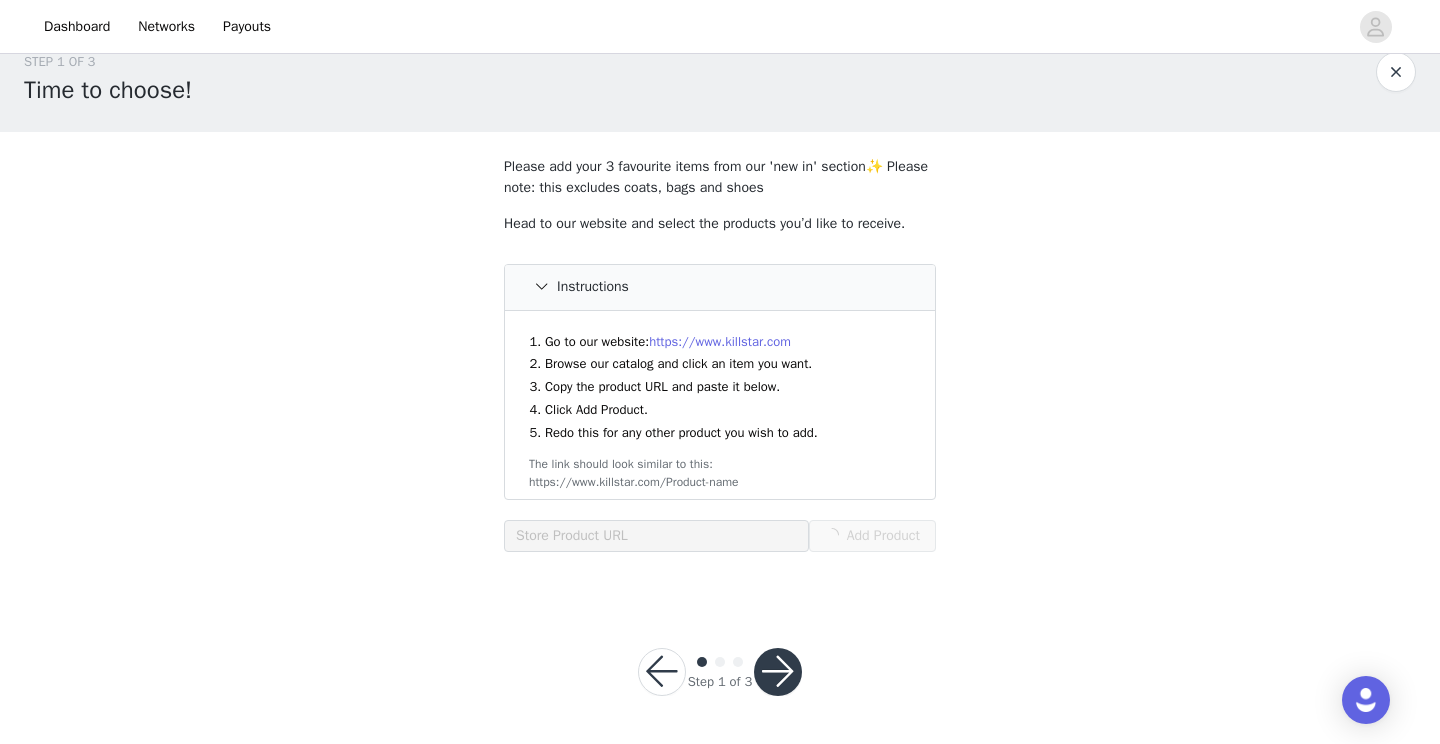 scroll, scrollTop: 0, scrollLeft: 0, axis: both 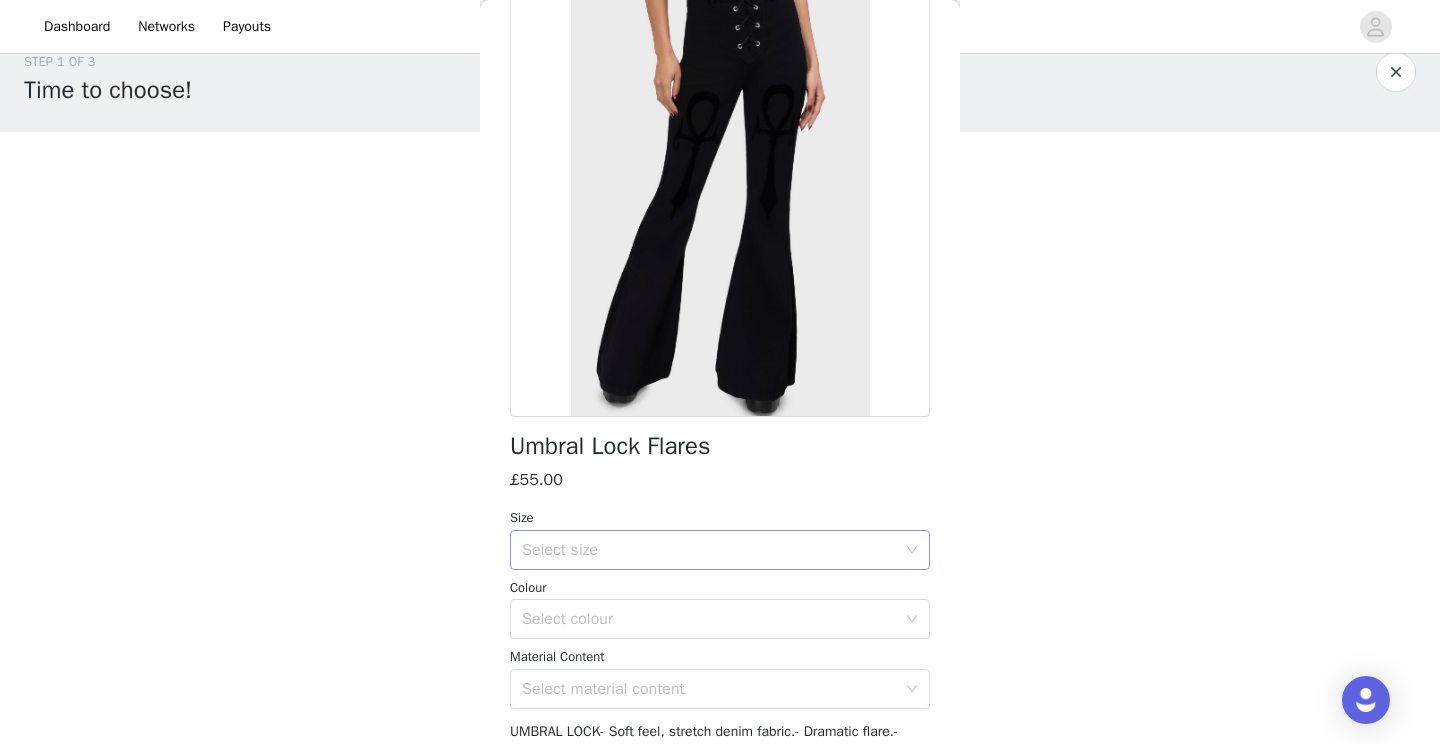 click on "Select size" at bounding box center [709, 550] 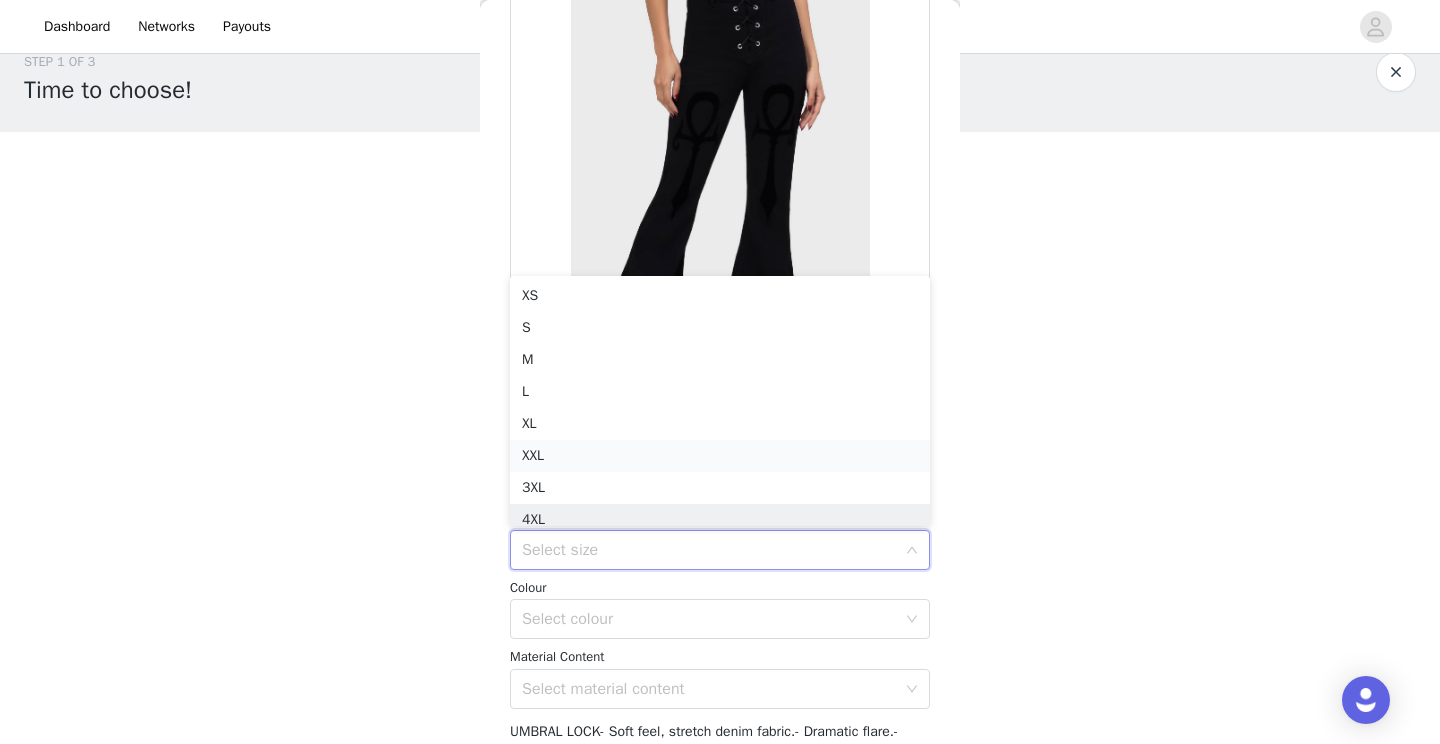 scroll, scrollTop: 10, scrollLeft: 0, axis: vertical 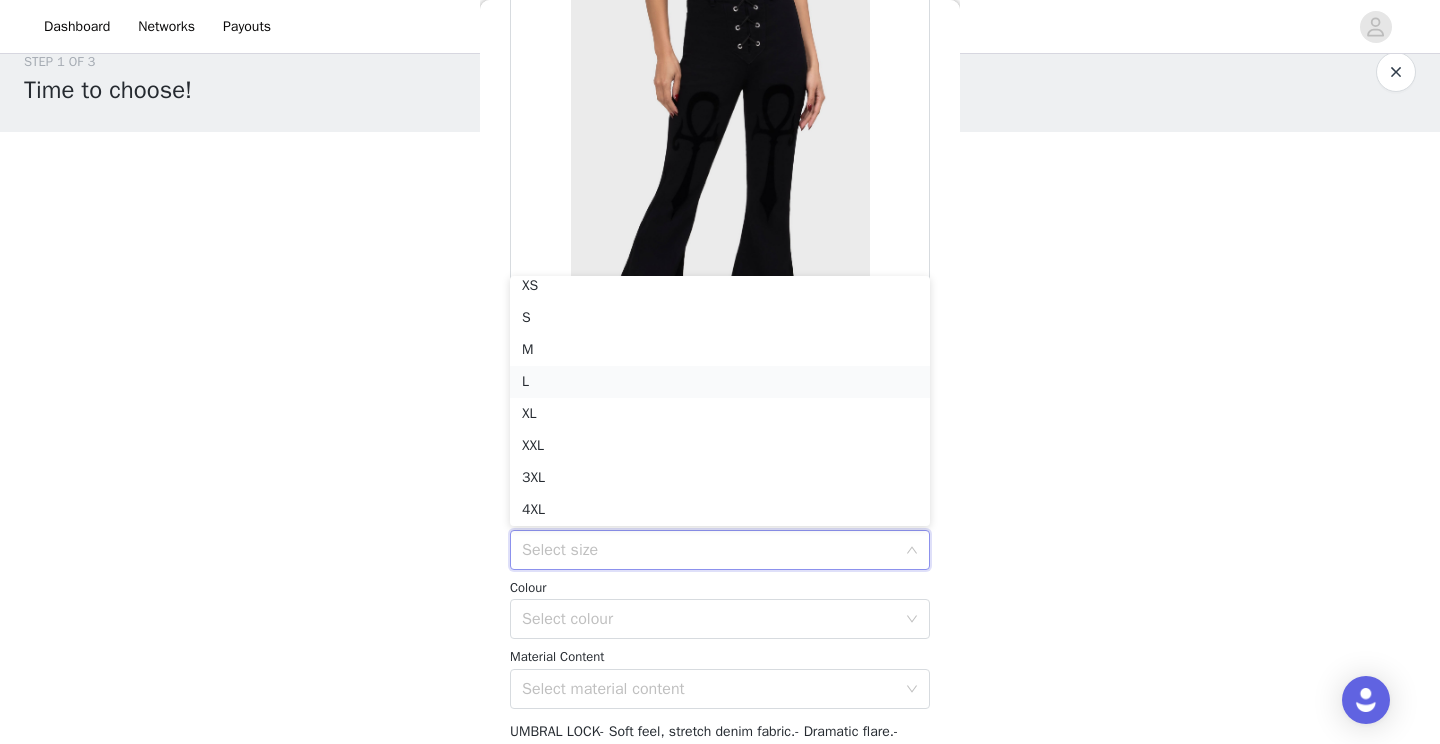 click on "L" at bounding box center (720, 382) 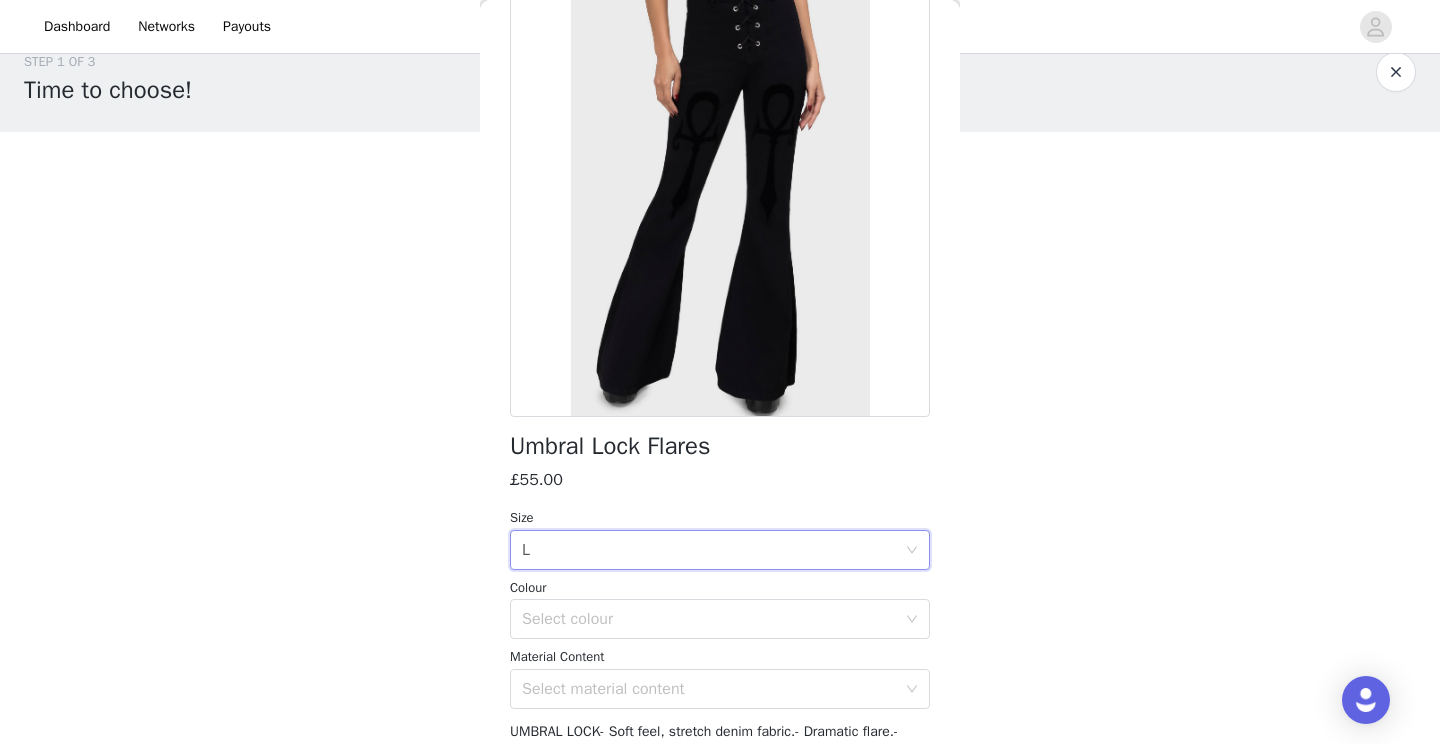 click on "STEP 1 OF 3
Time to choose!
Please add your 3 favourite items from our 'new in' section✨ Please note: this excludes coats, bags and shoes     Head to our website and select the products you’d like to receive.     Instructions
Go to our website:  https://www.killstar.com   Browse our catalog and click an item you want.   Copy the product URL and paste it below.   Click Add Product.   Redo this for any other product you wish to add.   The link should look similar to this:   https://www.killstar.com/Product-name     Add Product                   Back     Umbral Lock Flares       [PRICE]         Size   Select size L Colour   Select colour Black Material Content   Select material content     Update Product" at bounding box center (720, 314) 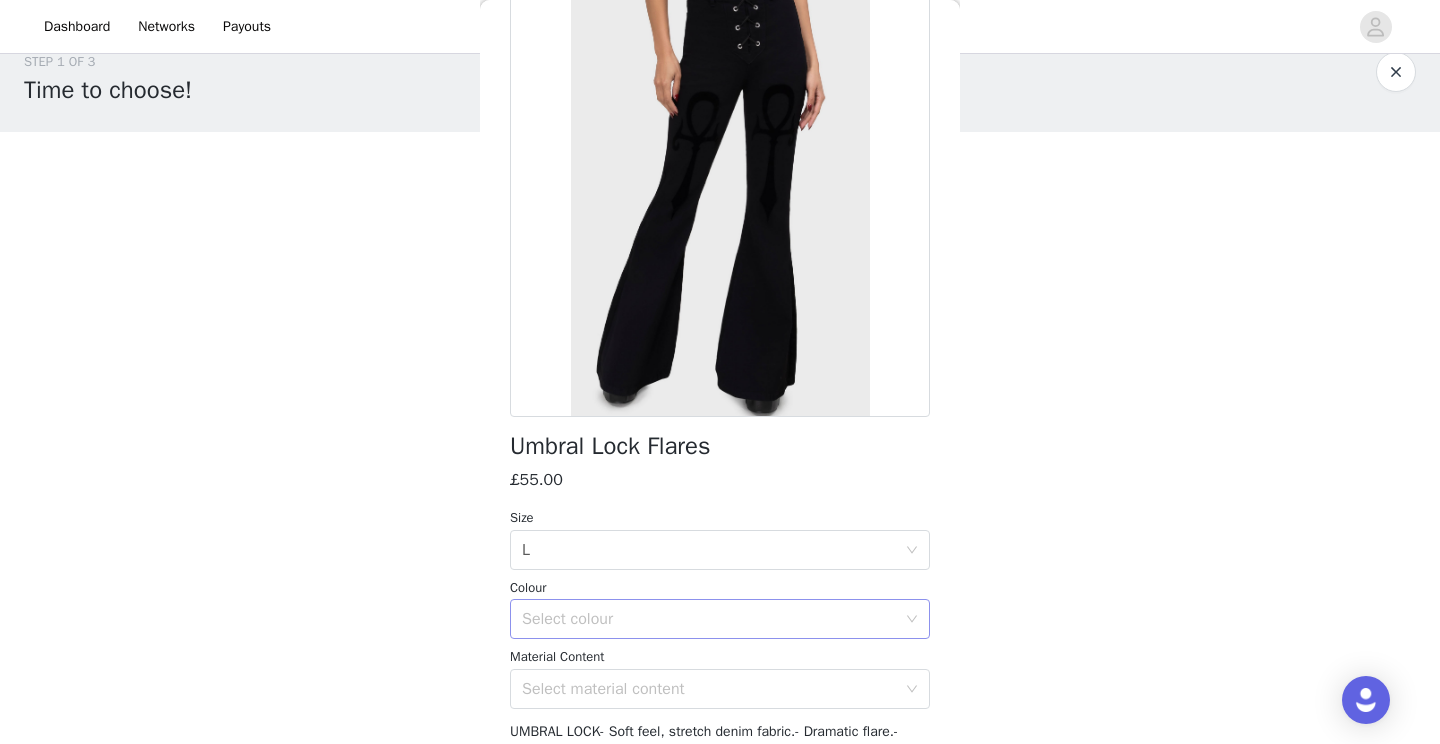 click on "Select colour" at bounding box center [709, 619] 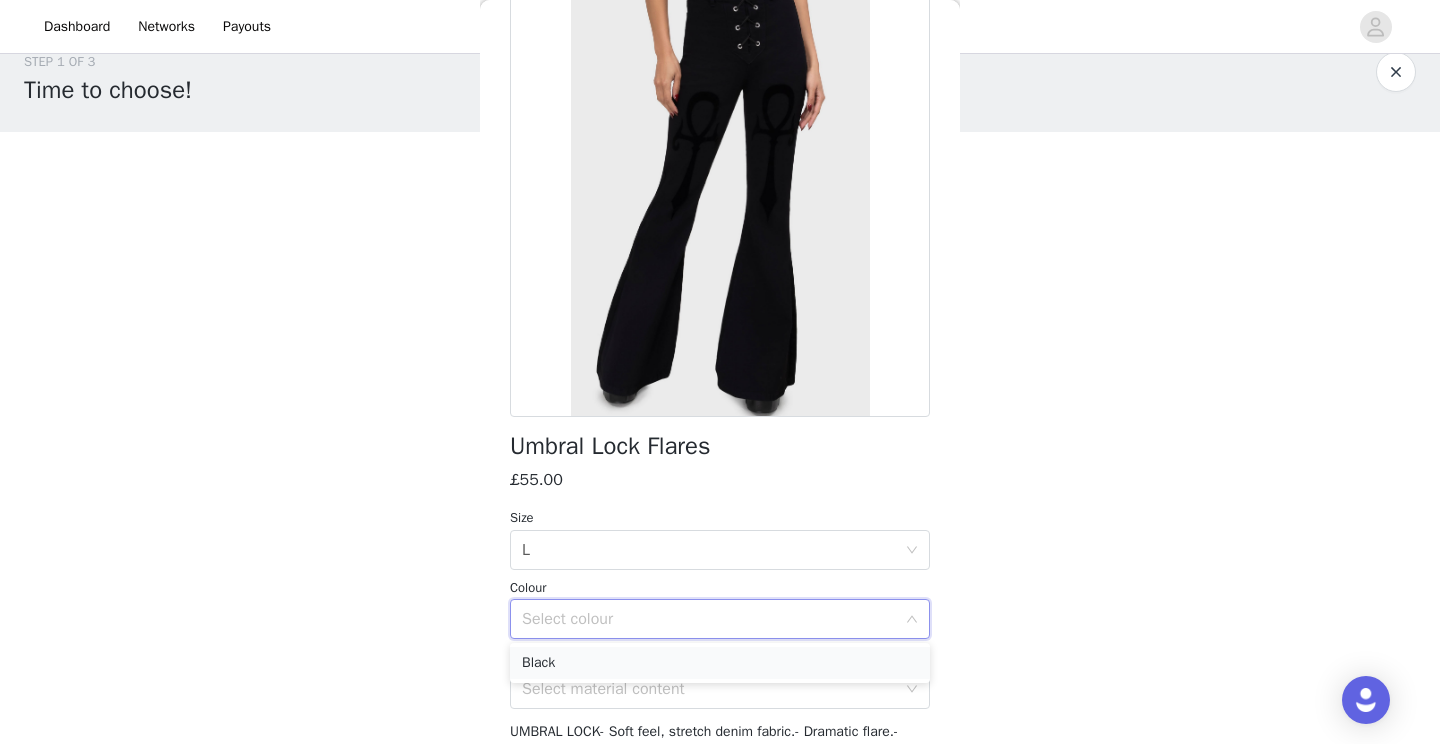 click on "Black" at bounding box center (720, 663) 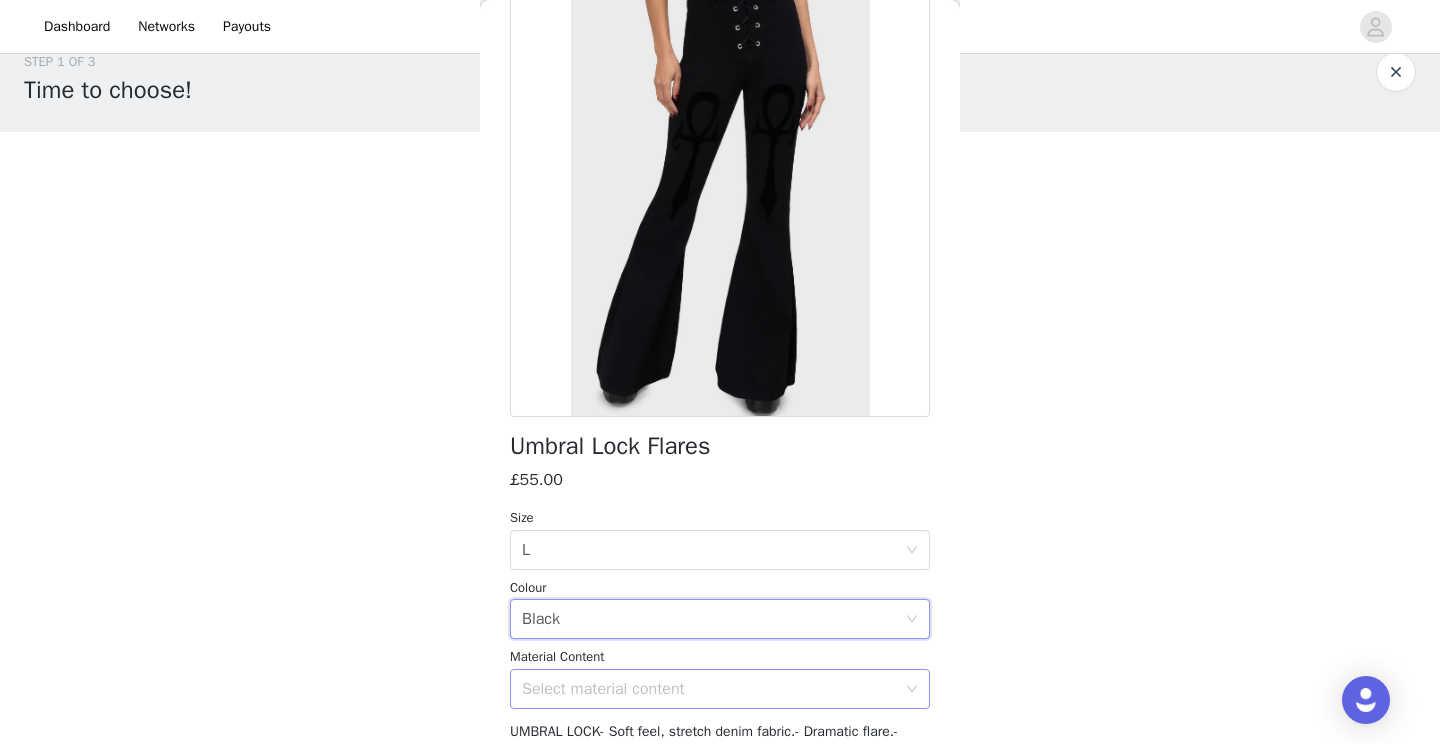 click on "Select material content" at bounding box center (713, 689) 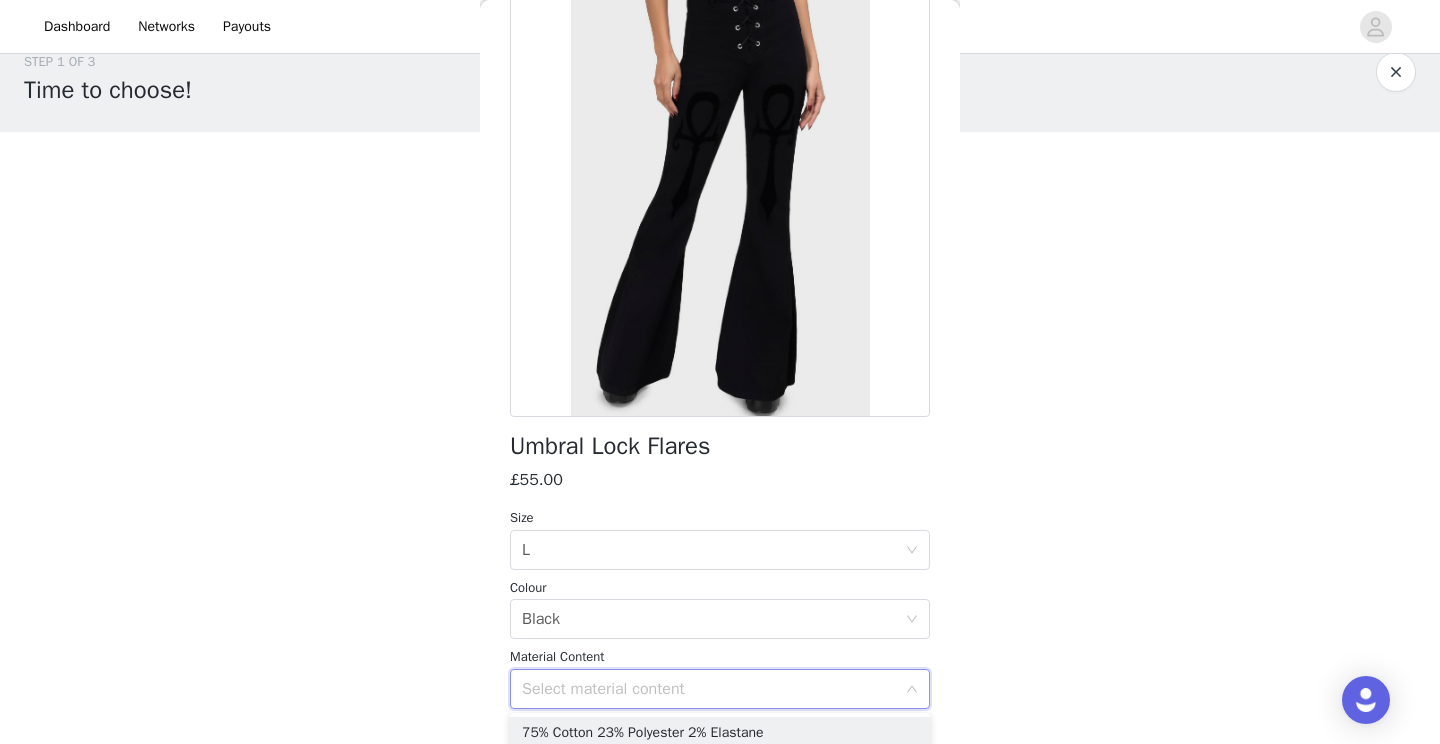 click on "Select material content" at bounding box center (713, 689) 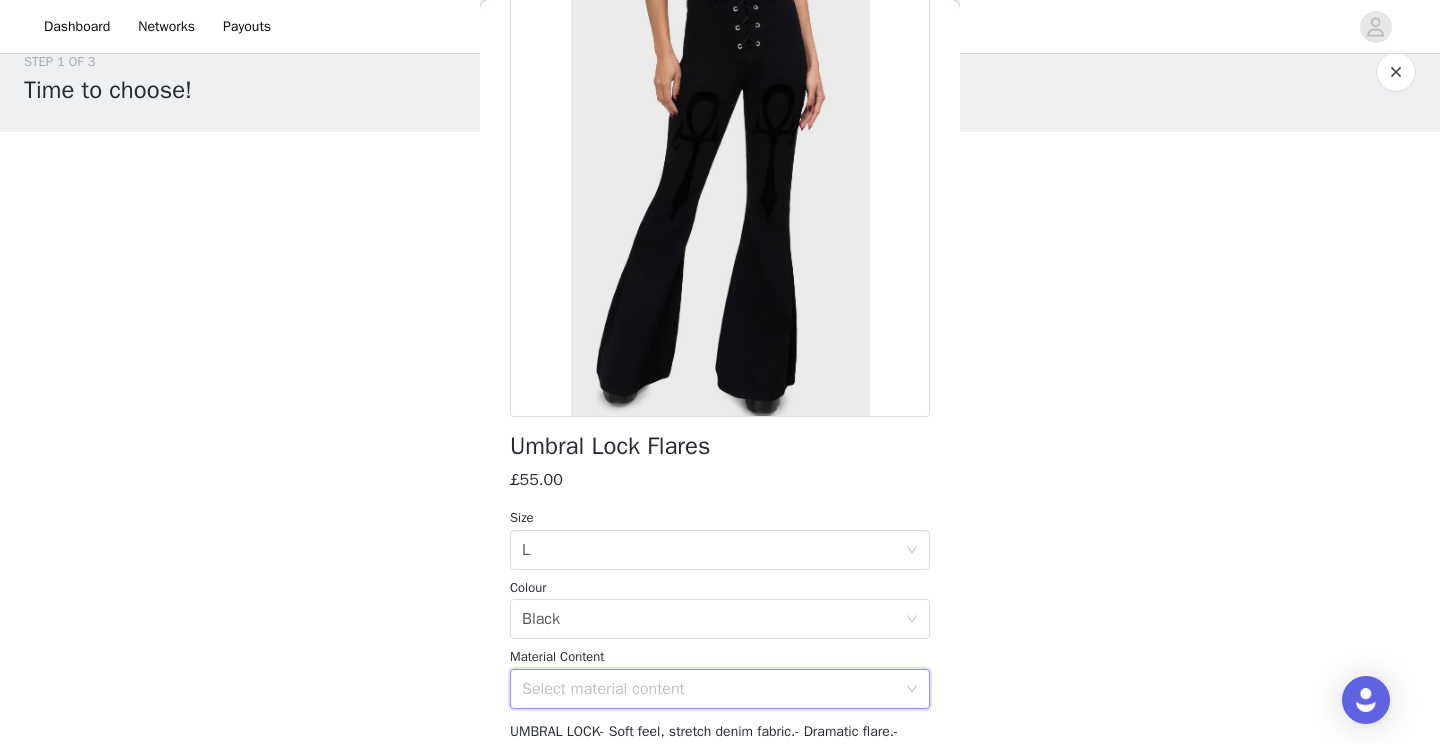 click on "Select material content" at bounding box center [709, 689] 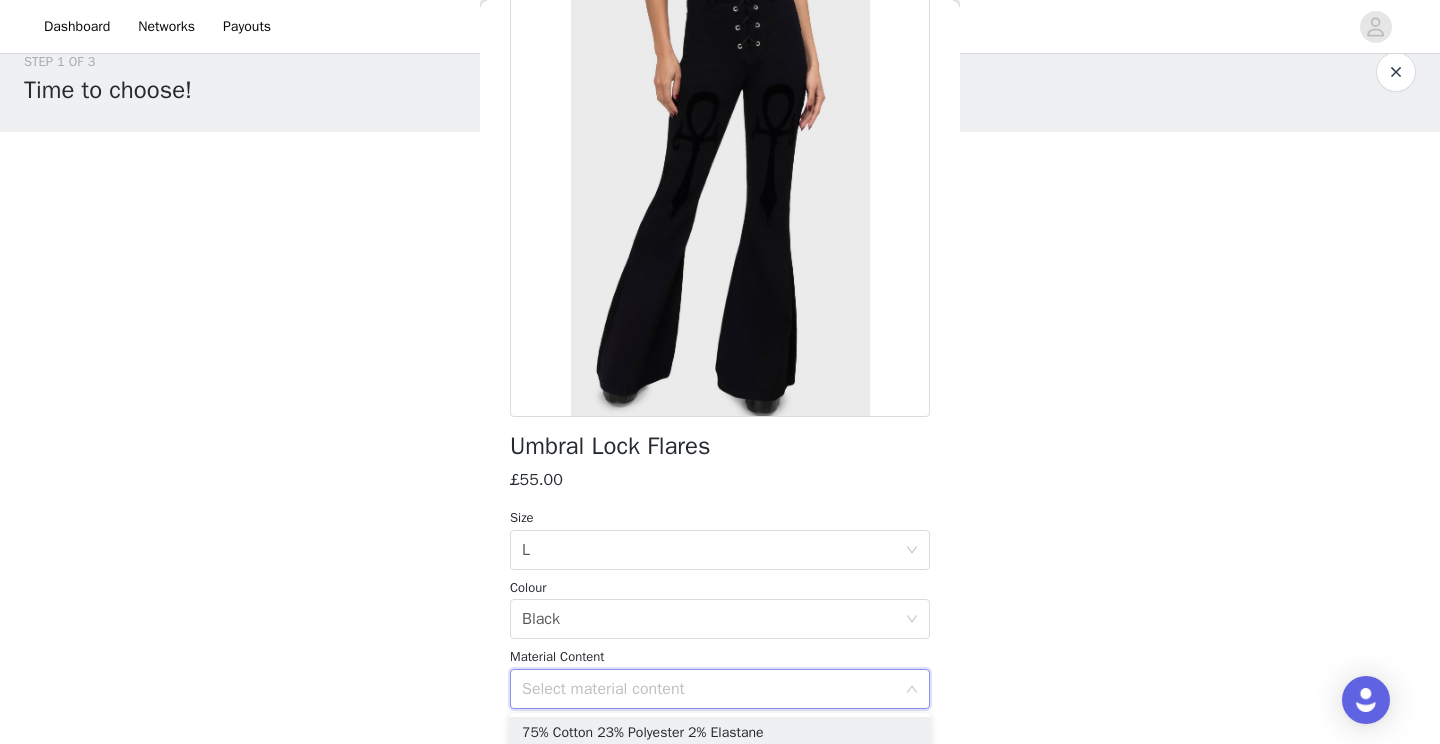 scroll, scrollTop: 269, scrollLeft: 0, axis: vertical 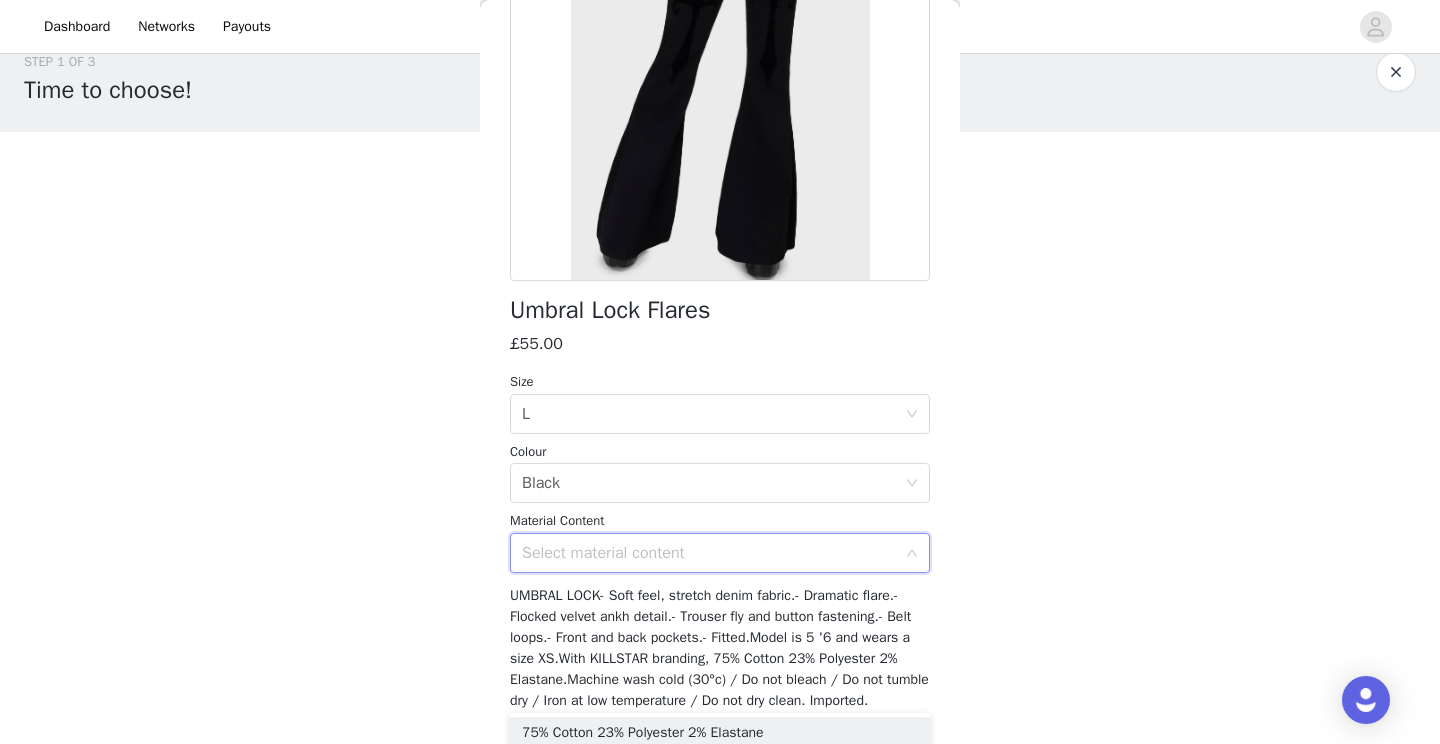 click on "Select material content" at bounding box center [713, 553] 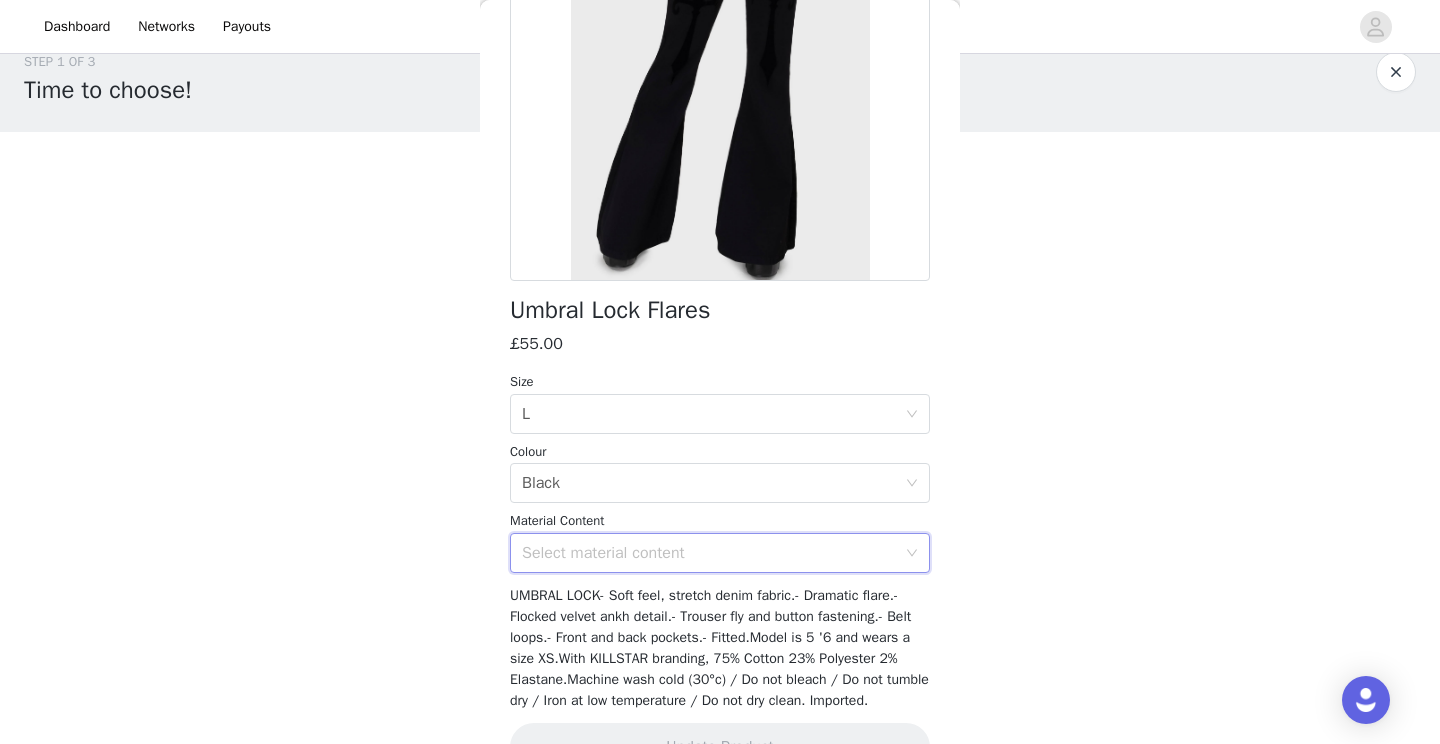 click on "Select material content" at bounding box center [709, 553] 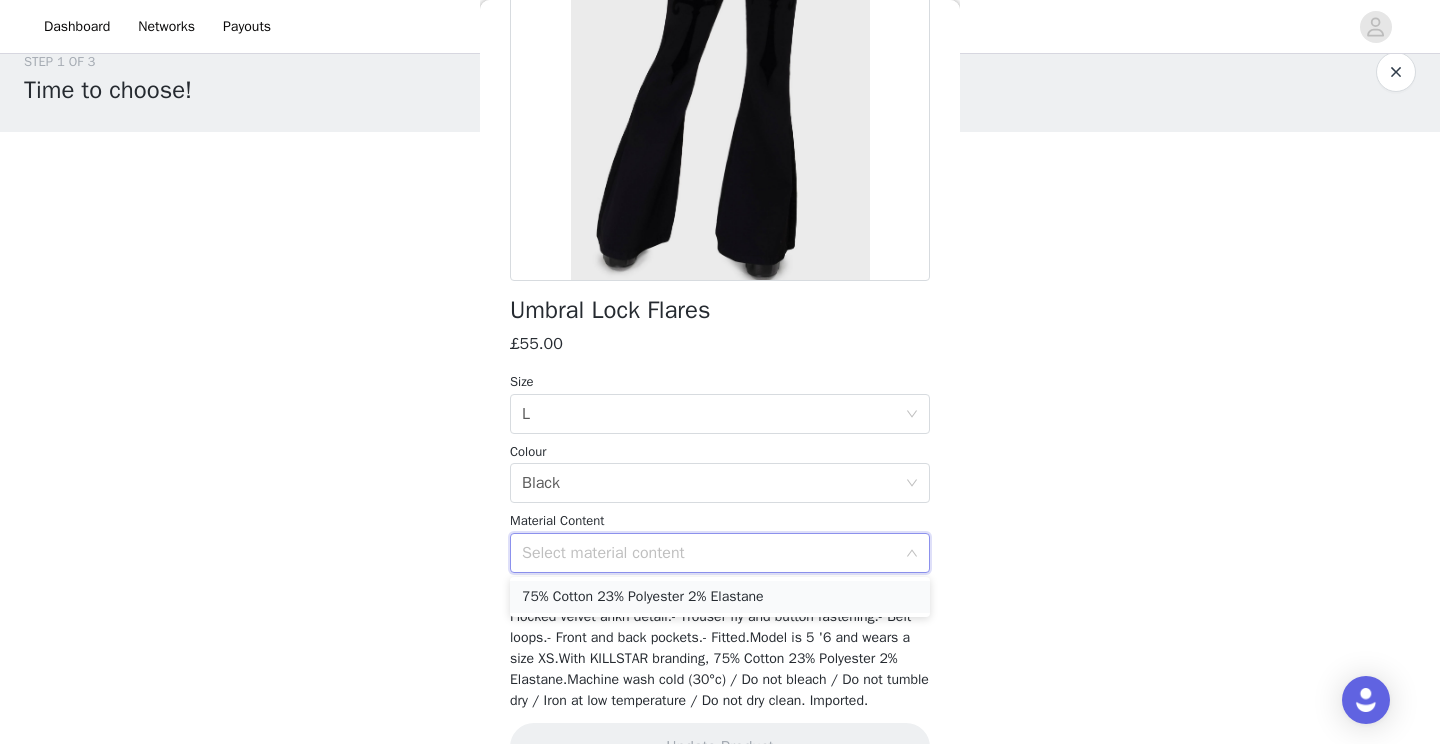 click on "75% Cotton 23% Polyester 2% Elastane" at bounding box center (720, 597) 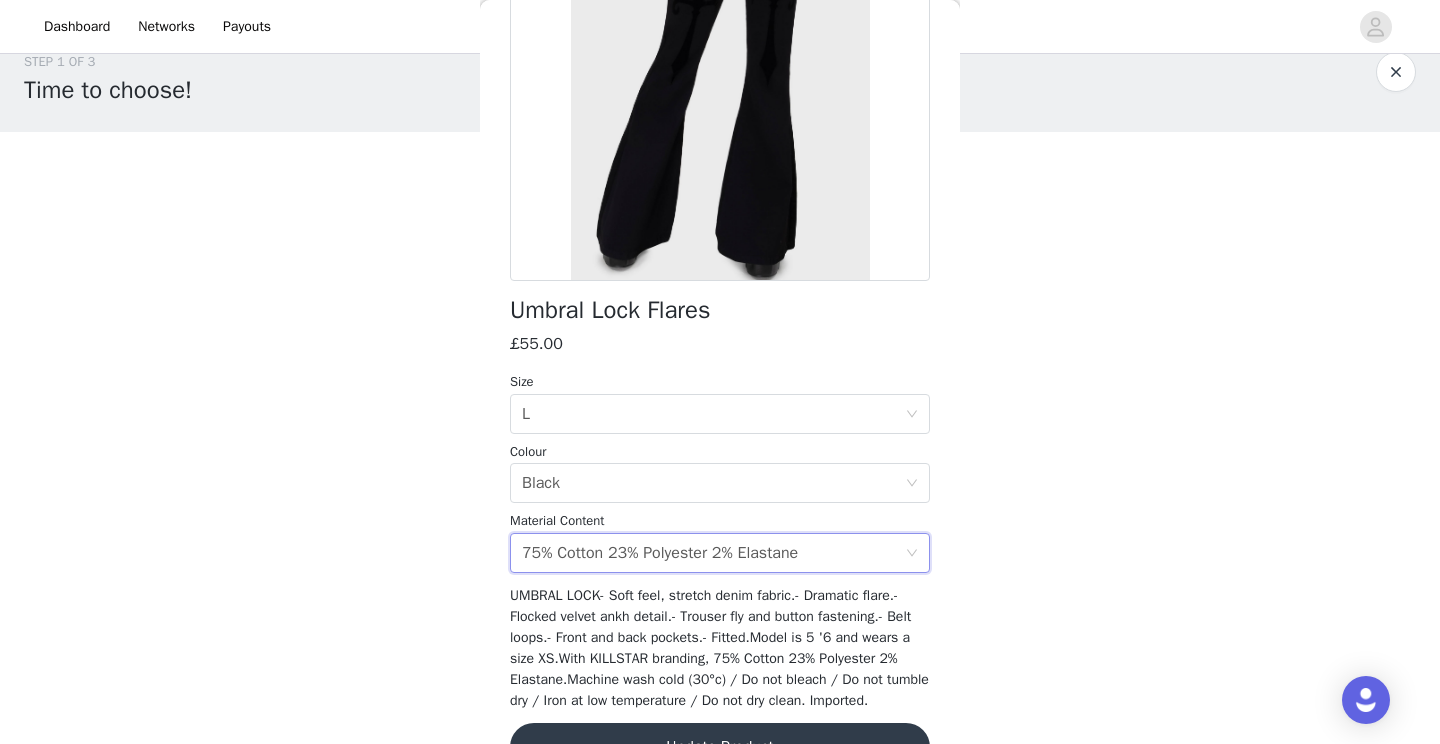 click on "STEP 1 OF 3
Time to choose!
Please add your 3 favourite items from our 'new in' section✨ Please note: this excludes coats, bags and shoes     Head to our website and select the products you’d like to receive.     Instructions
Go to our website:  https://www.killstar.com   Browse our catalog and click an item you want.   Copy the product URL and paste it below.   Click Add Product.   Redo this for any other product you wish to add.   The link should look similar to this:   https://www.killstar.com/Product-name     Add Product                   Back     Umbral Lock Flares       [PRICE]         Size   Select size L Colour   Select colour Black Material Content   Select material content 75% Cotton 23% Polyester 2% Elastane     Update Product" at bounding box center (720, 314) 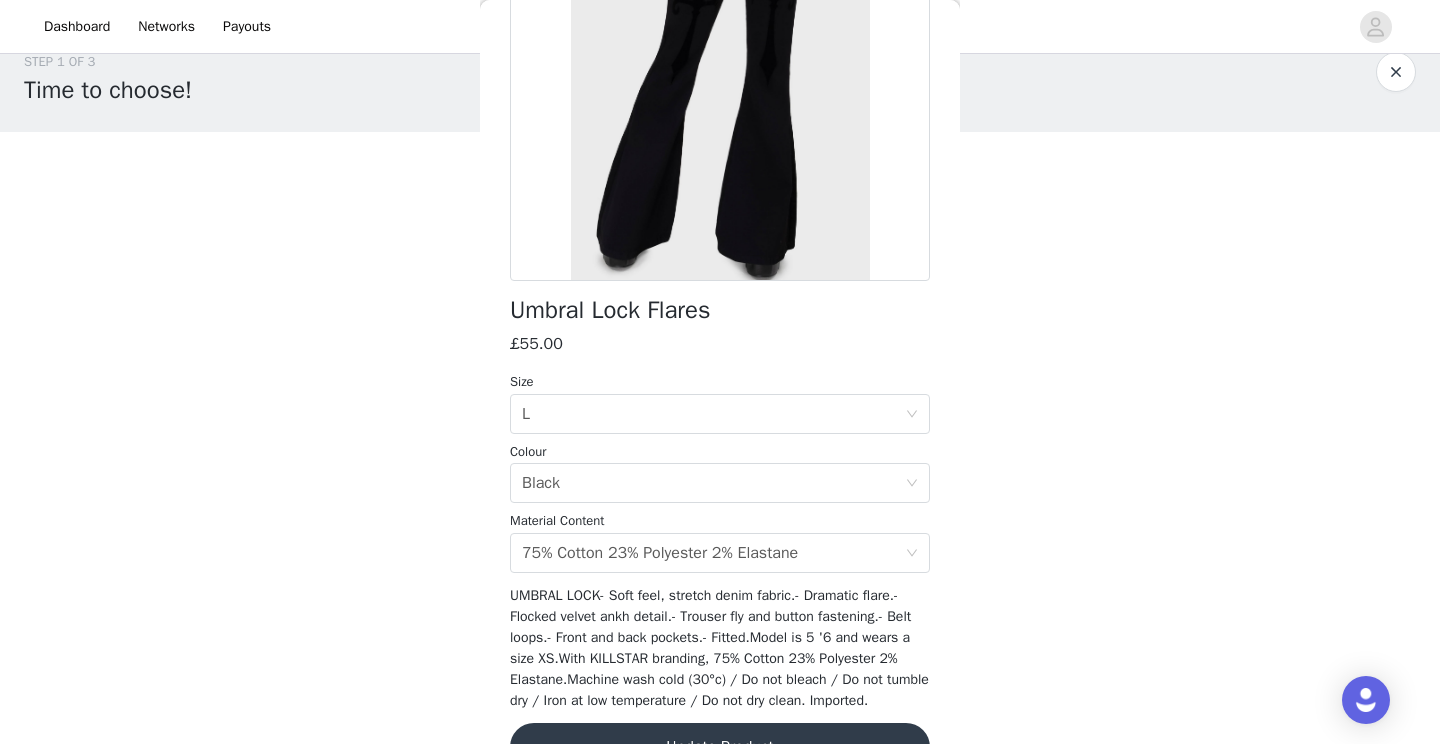 click on "STEP 1 OF 3
Time to choose!
Please add your 3 favourite items from our 'new in' section✨ Please note: this excludes coats, bags and shoes     Head to our website and select the products you’d like to receive.     Instructions
Go to our website:  https://www.killstar.com   Browse our catalog and click an item you want.   Copy the product URL and paste it below.   Click Add Product.   Redo this for any other product you wish to add.   The link should look similar to this:   https://www.killstar.com/Product-name     Add Product                   Back     Umbral Lock Flares       [PRICE]         Size   Select size L Colour   Select colour Black Material Content   Select material content 75% Cotton 23% Polyester 2% Elastane     Update Product" at bounding box center (720, 314) 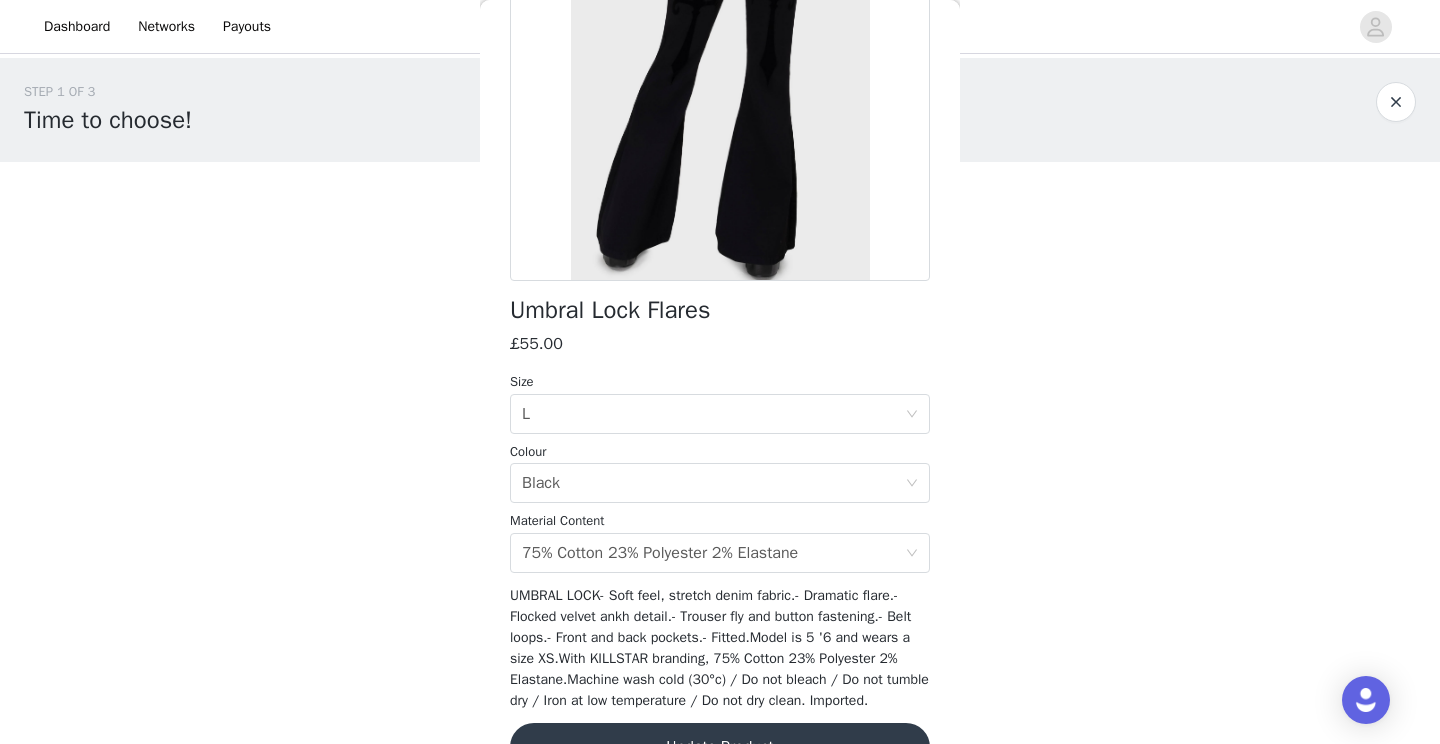 scroll, scrollTop: 341, scrollLeft: 0, axis: vertical 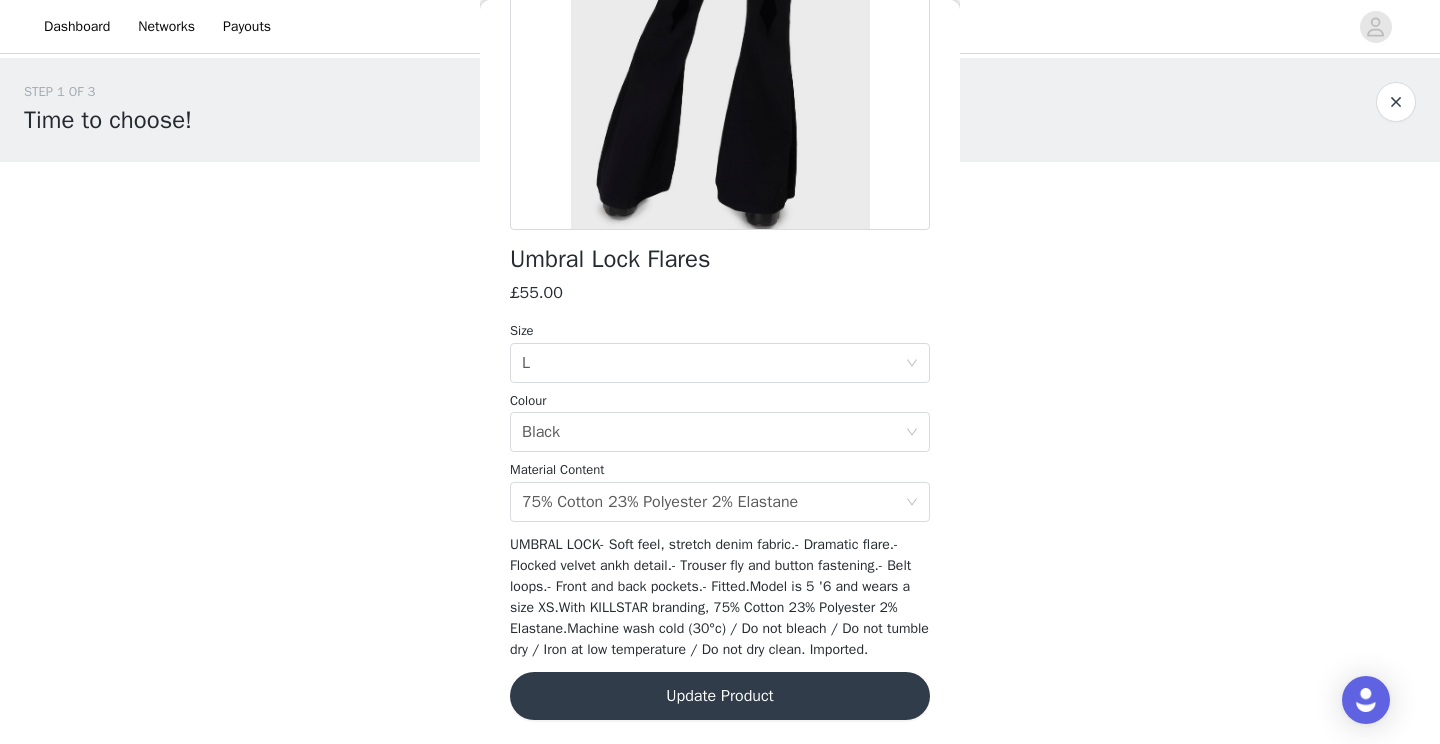 click on "Update Product" at bounding box center (720, 696) 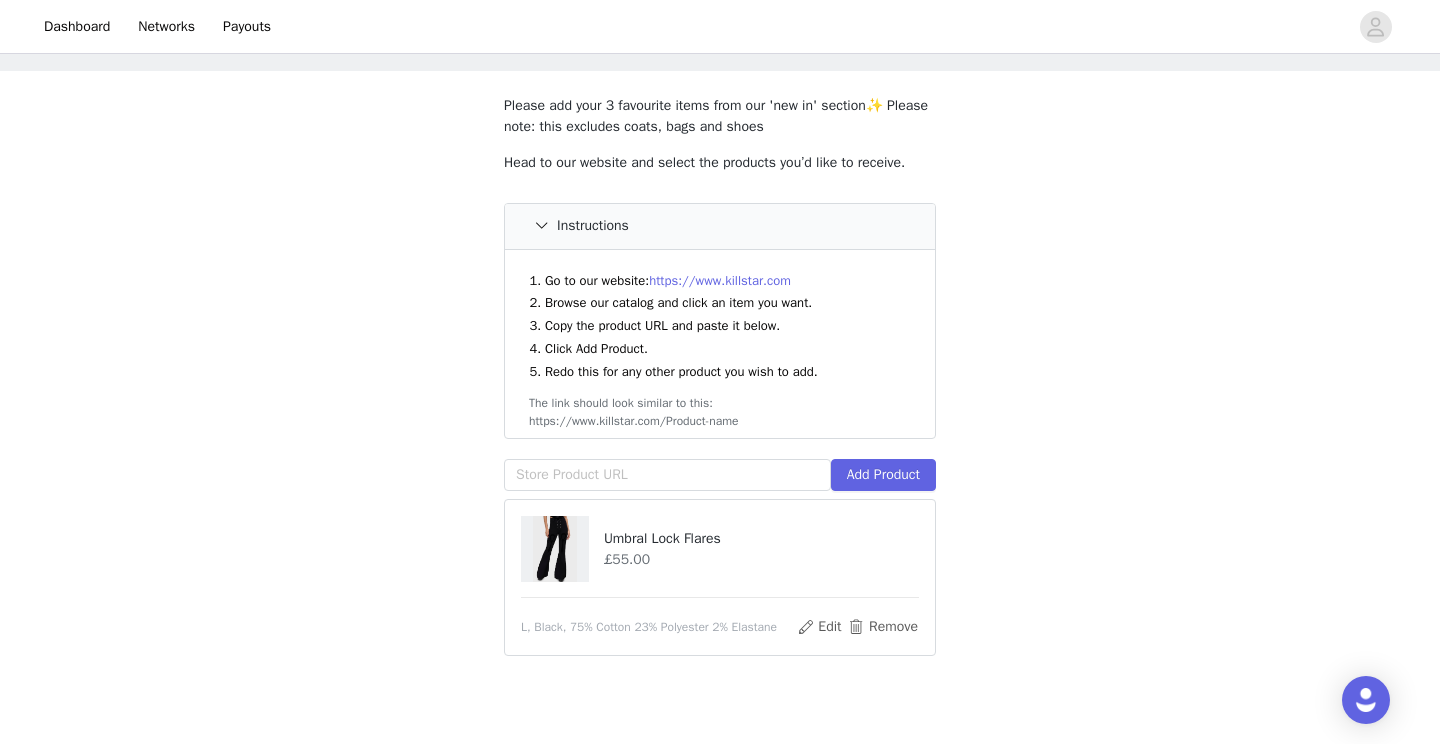 scroll, scrollTop: 180, scrollLeft: 0, axis: vertical 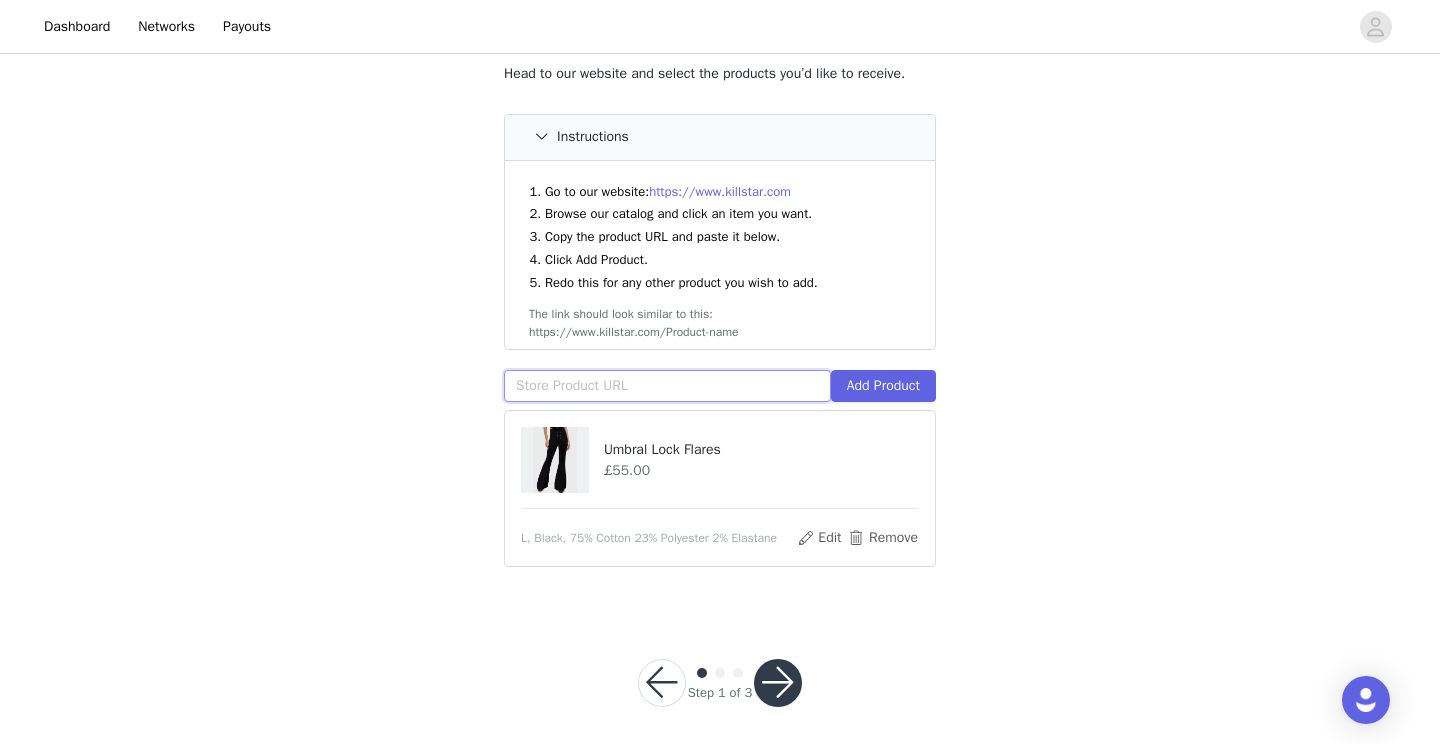 click at bounding box center (667, 386) 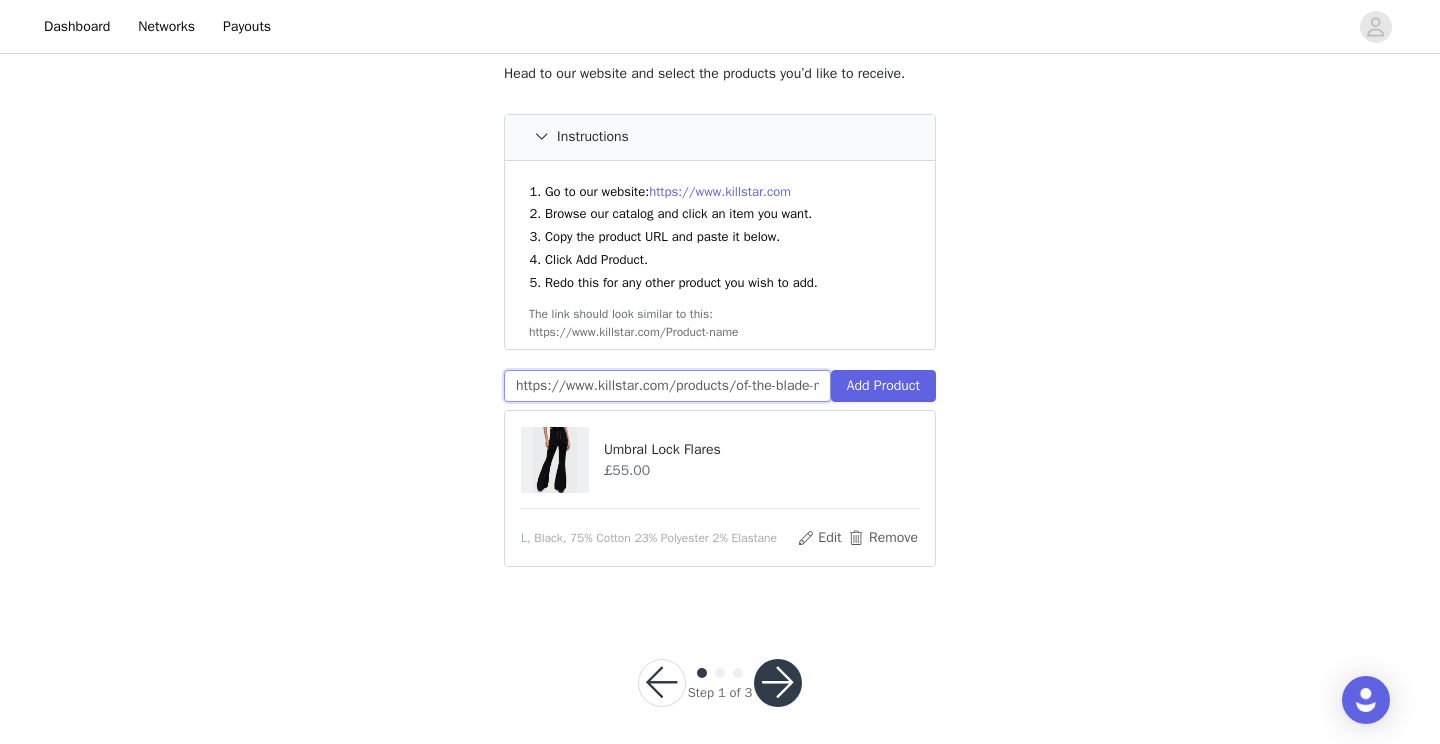 scroll, scrollTop: 0, scrollLeft: 269, axis: horizontal 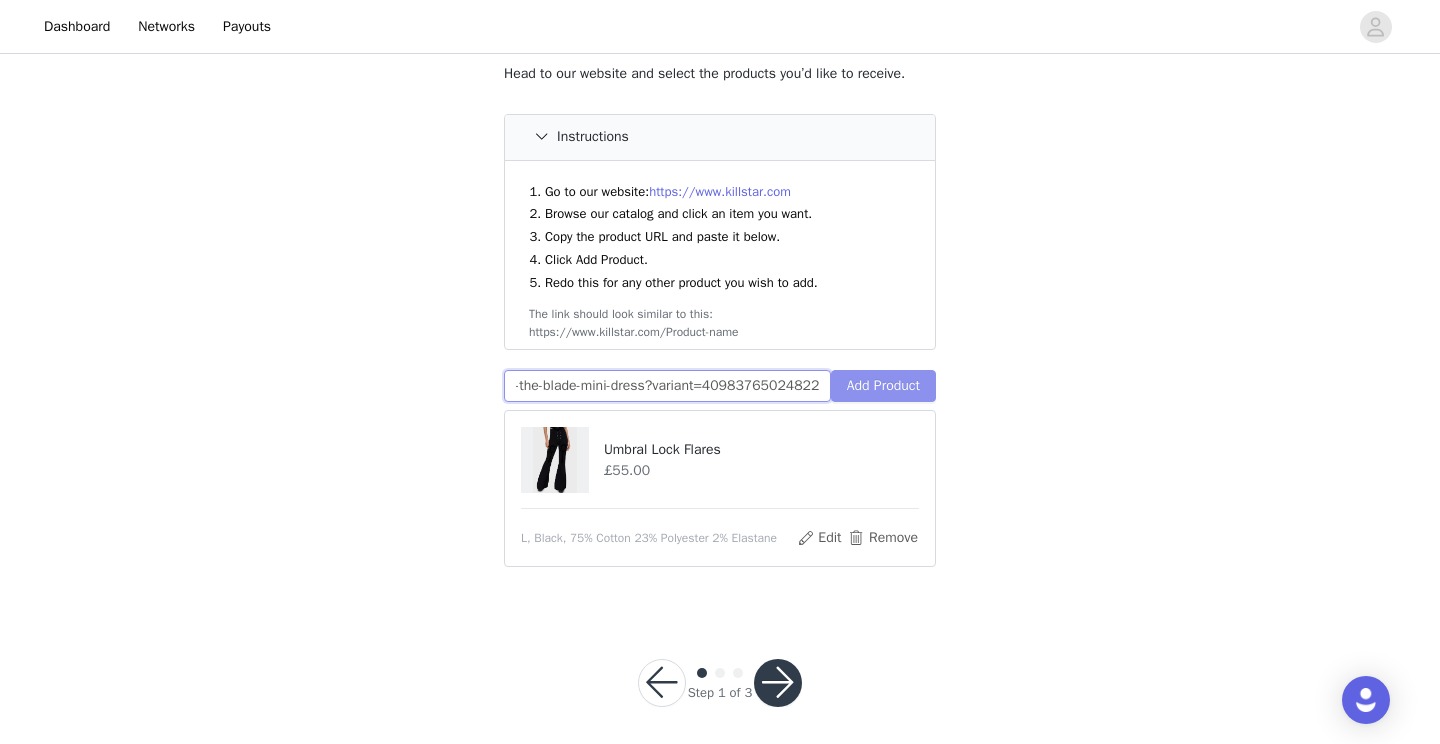 type on "https://www.killstar.com/products/of-the-blade-mini-dress?variant=40983765024822" 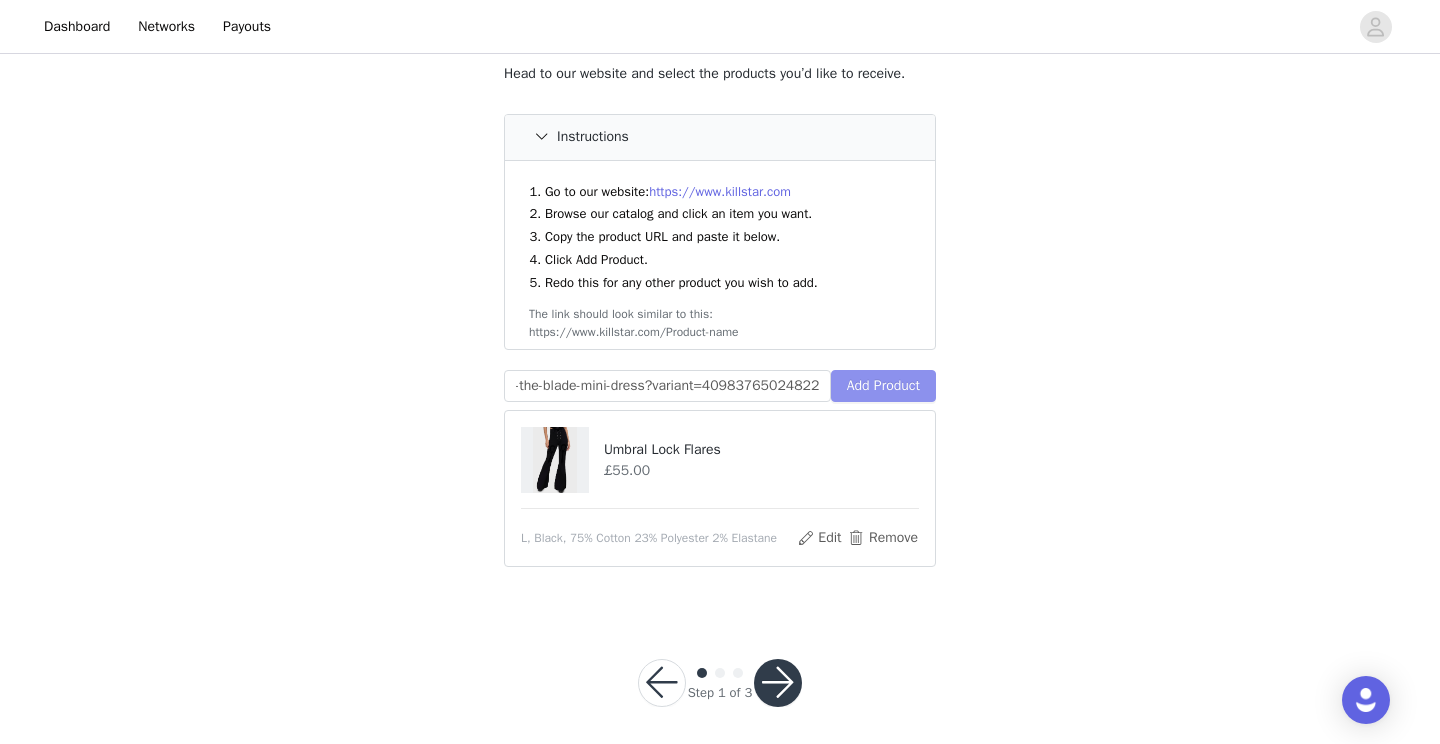 click on "Add Product" at bounding box center [883, 386] 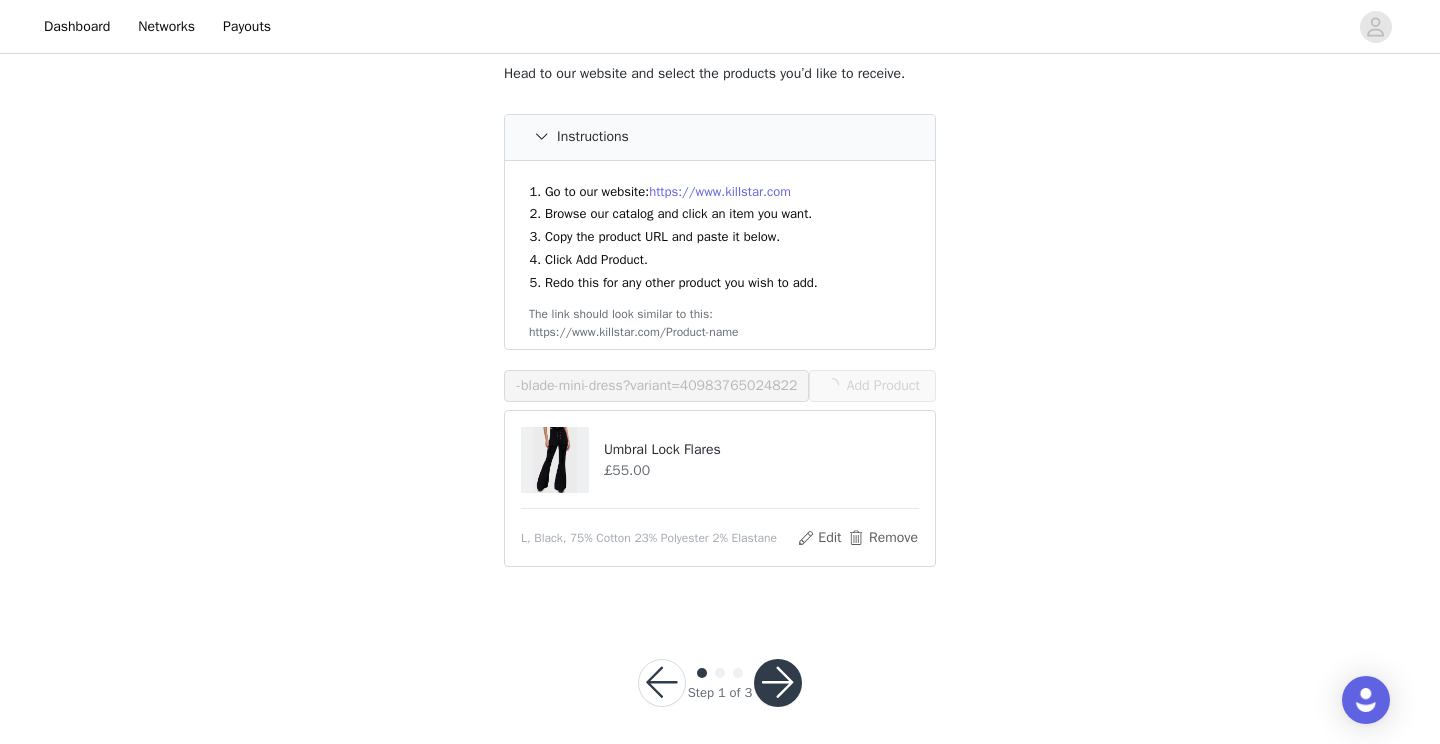 scroll, scrollTop: 182, scrollLeft: 0, axis: vertical 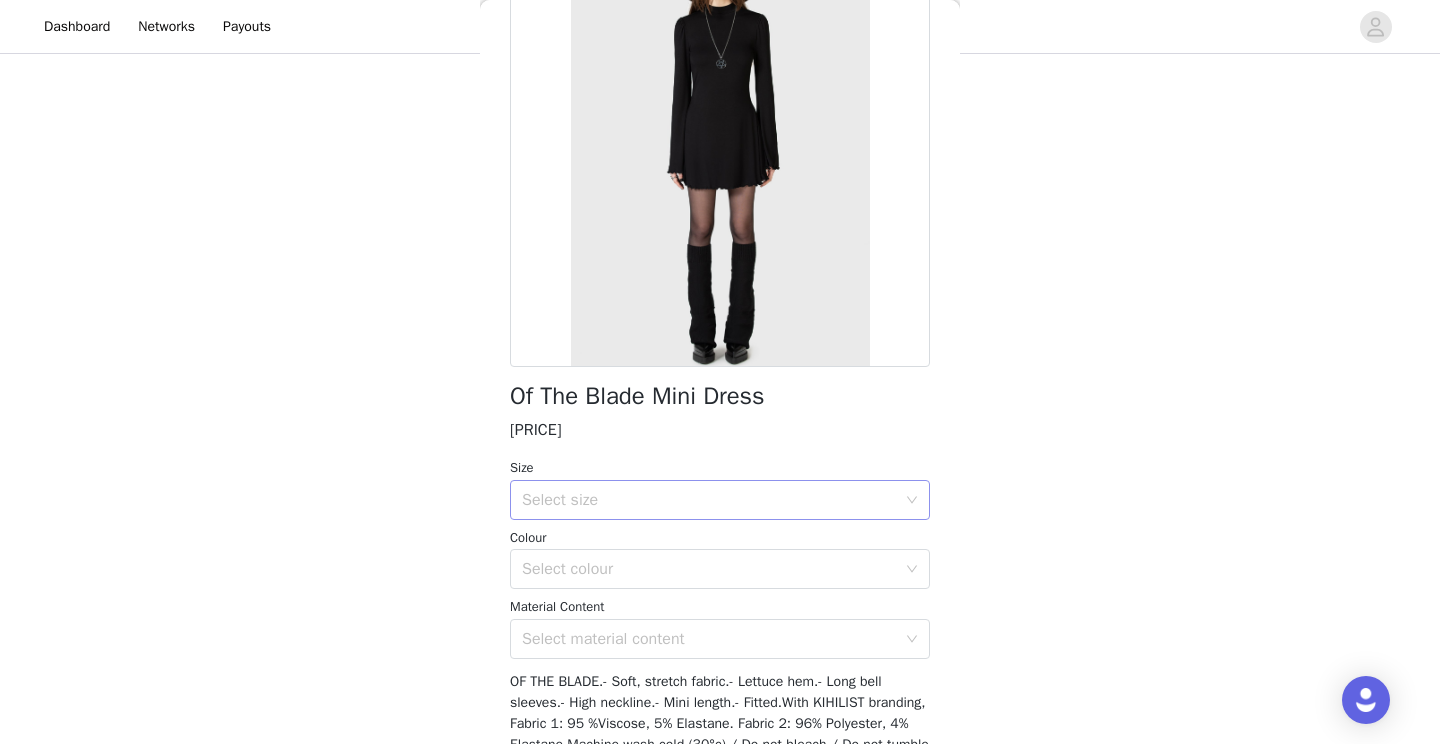 click on "Select size" at bounding box center (709, 500) 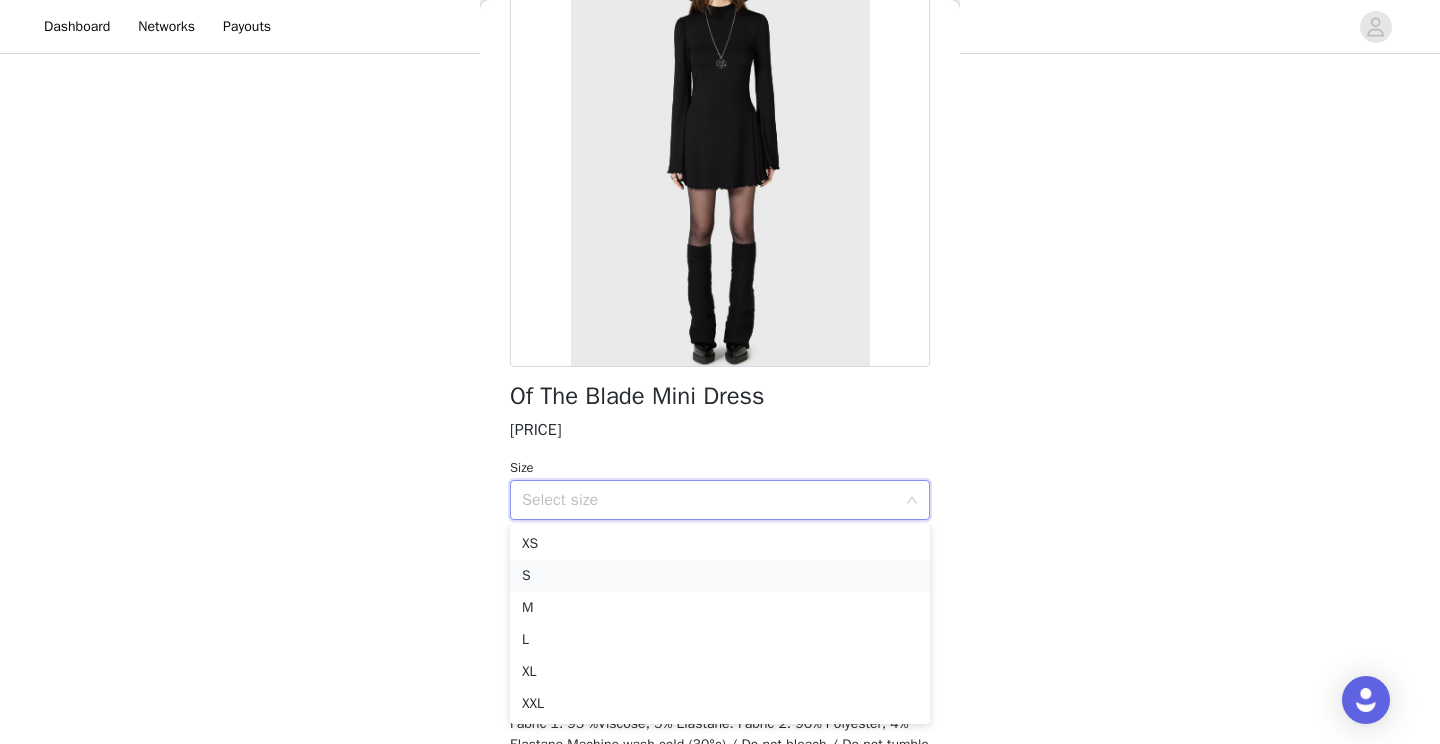 click on "S" at bounding box center (720, 576) 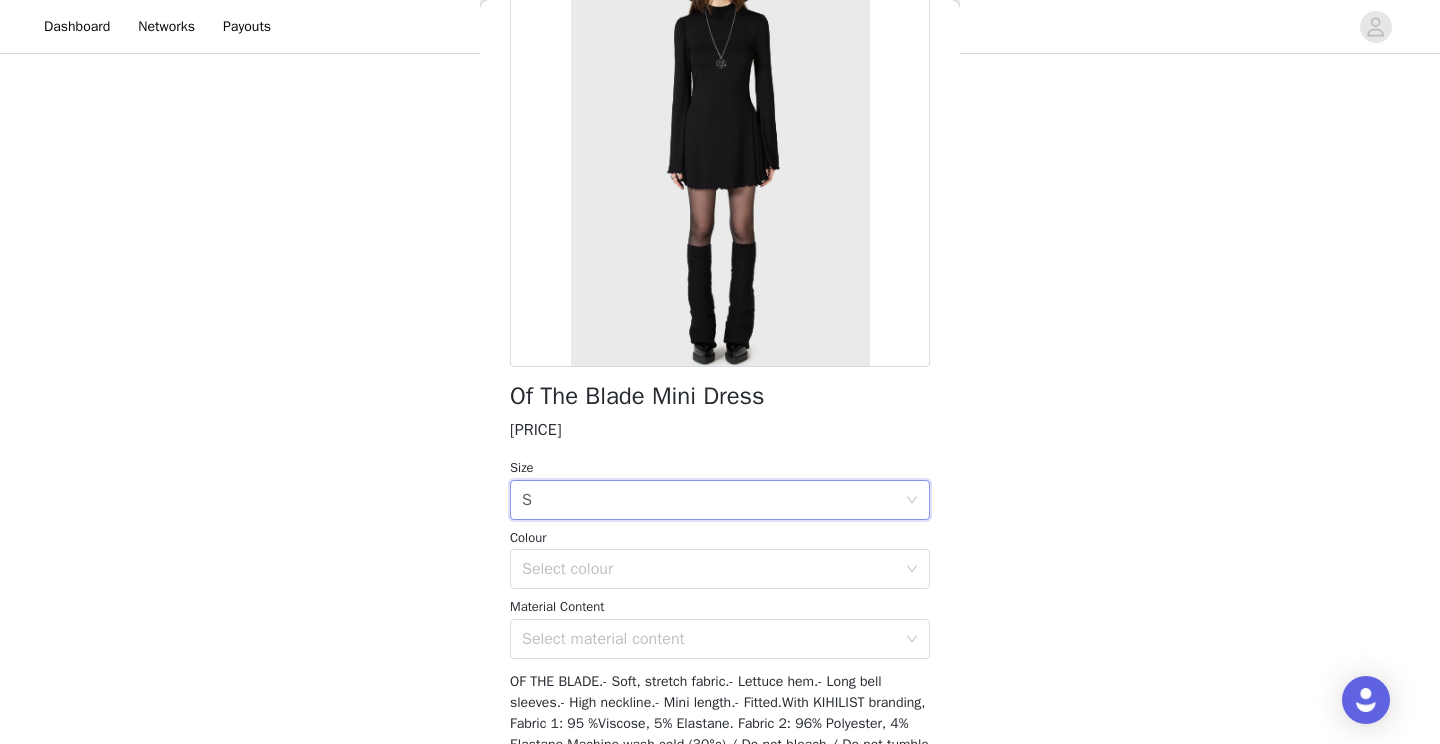 click on "STEP 1 OF 3
Time to choose!
Please add your 3 favourite items from our 'new in' section✨ Please note: this excludes coats, bags and shoes     Head to our website and select the products you’d like to receive.     Instructions
Go to our website:  https://www.killstar.com   Browse our catalog and click an item you want.   Copy the product URL and paste it below.   Click Add Product.   Redo this for any other product you wish to add.   The link should look similar to this:   https://www.killstar.com/Product-name     Add Product               Umbral Lock Flares     [PRICE]       L, Black, 75% Cotton 23% Polyester 2% Elastane       Edit   Remove         Back     Of The Blade Mini Dress       [PRICE]         Size   Select size S Colour   Select colour Material Content   Select material content     Update Product" at bounding box center [720, 242] 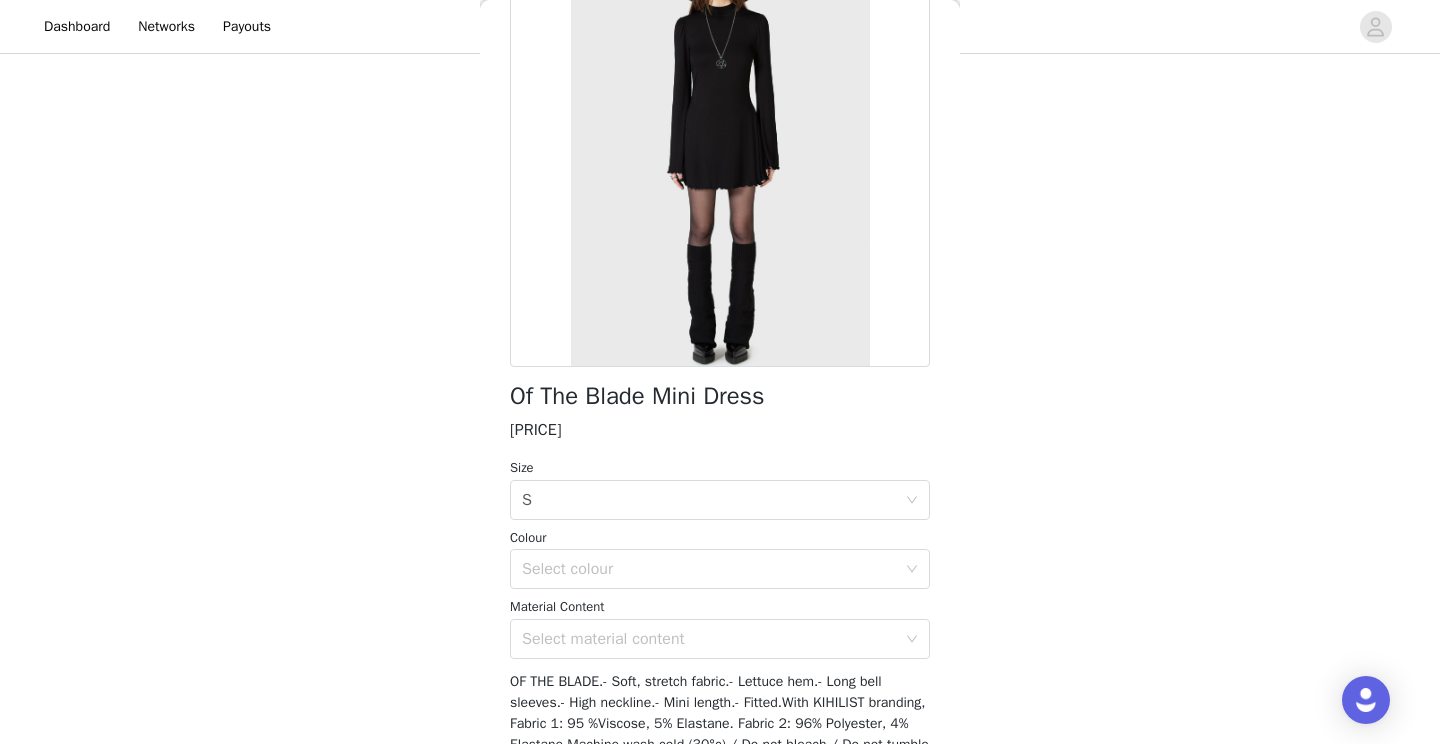 scroll, scrollTop: 203, scrollLeft: 0, axis: vertical 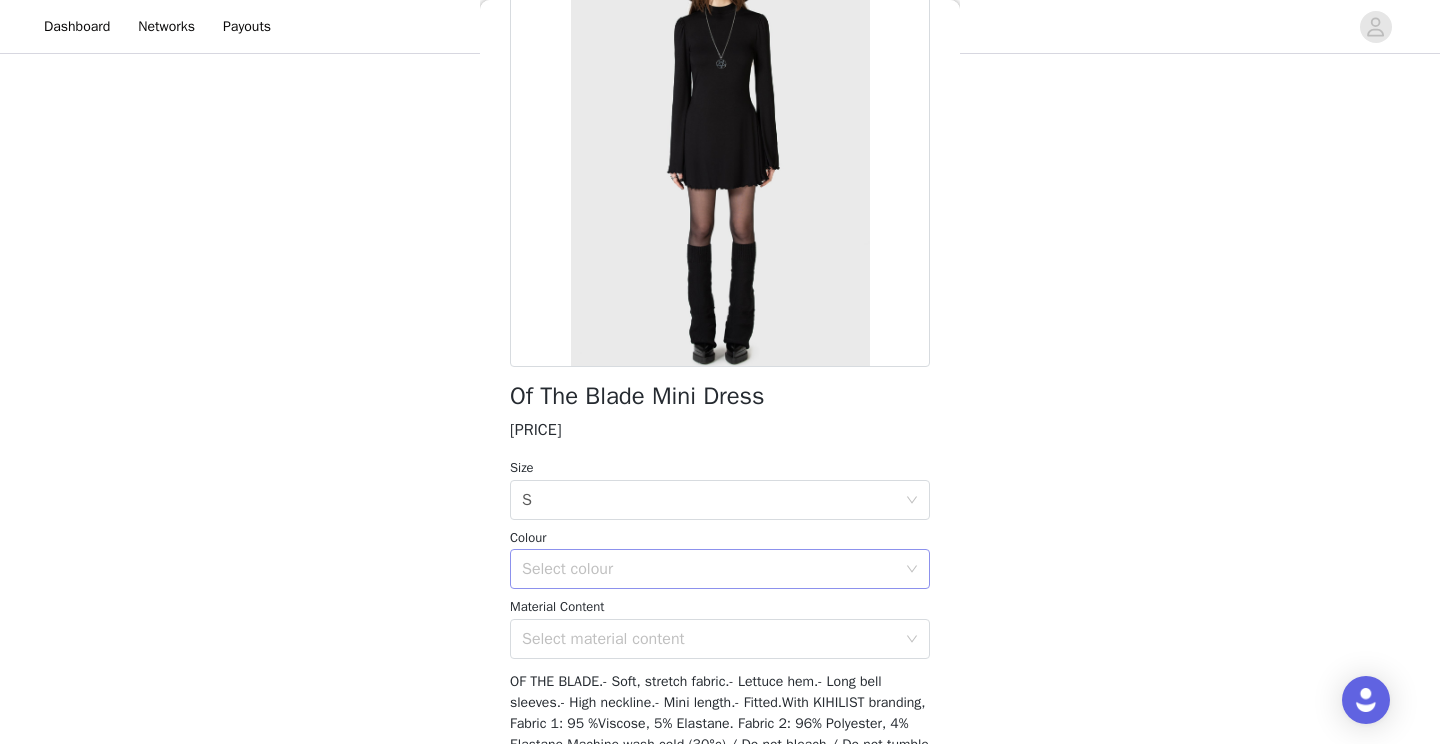 click on "Select colour" at bounding box center [713, 569] 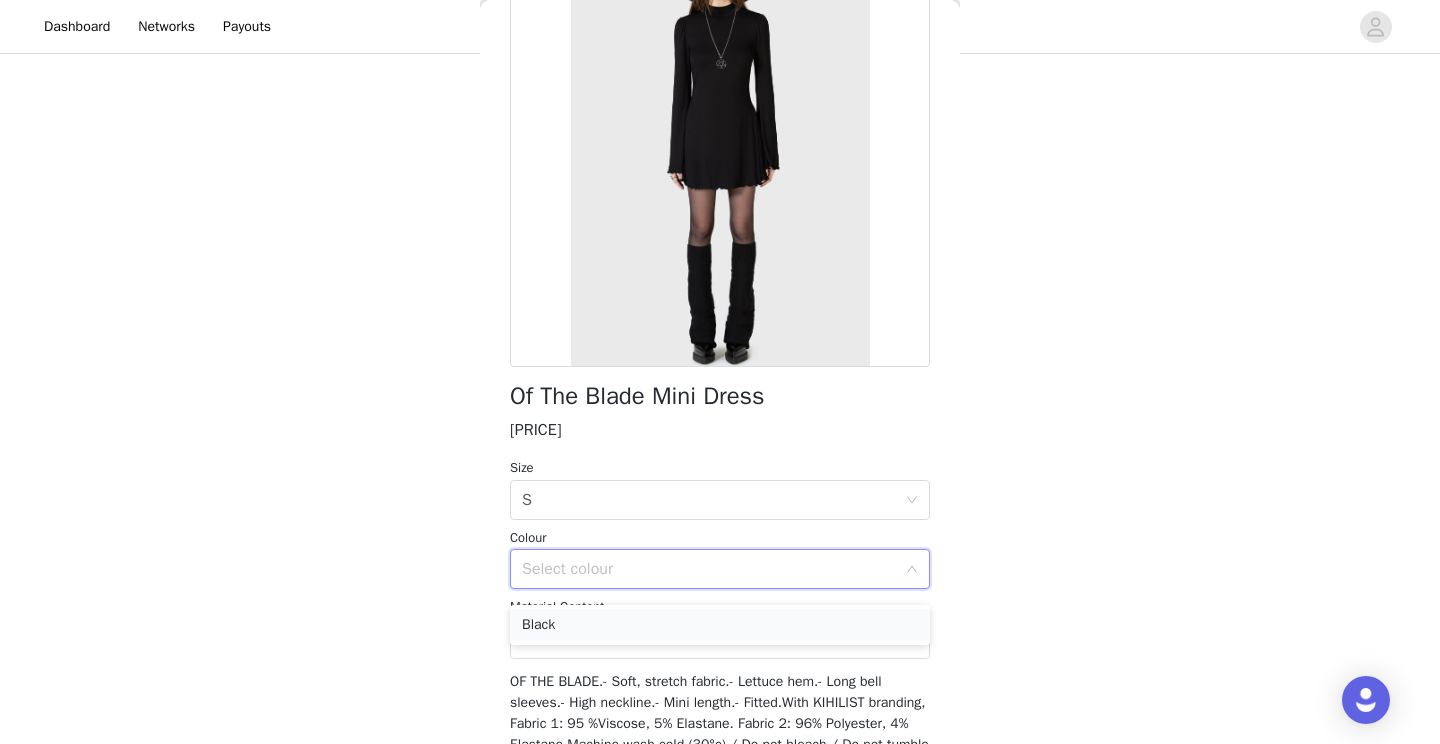 click on "Black" at bounding box center (720, 625) 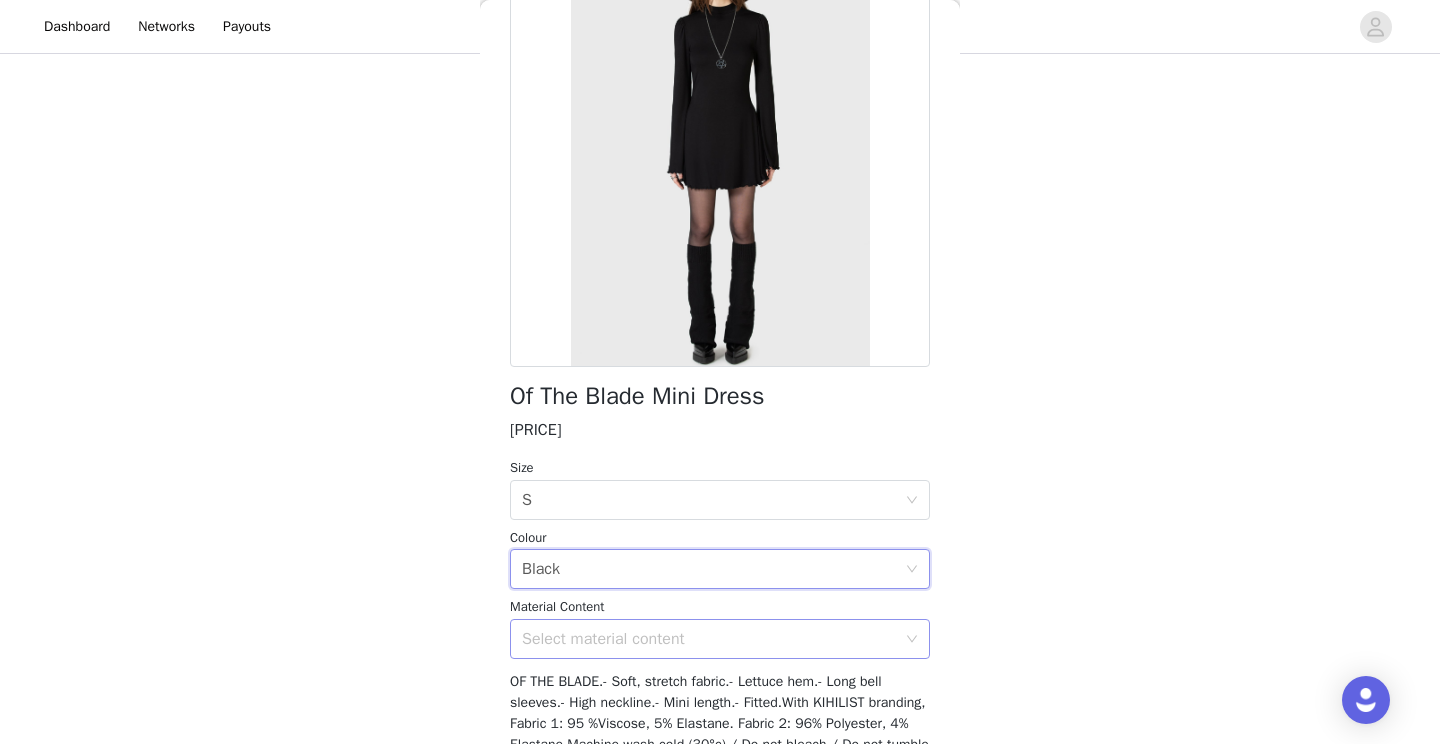 click on "Select material content" at bounding box center [709, 639] 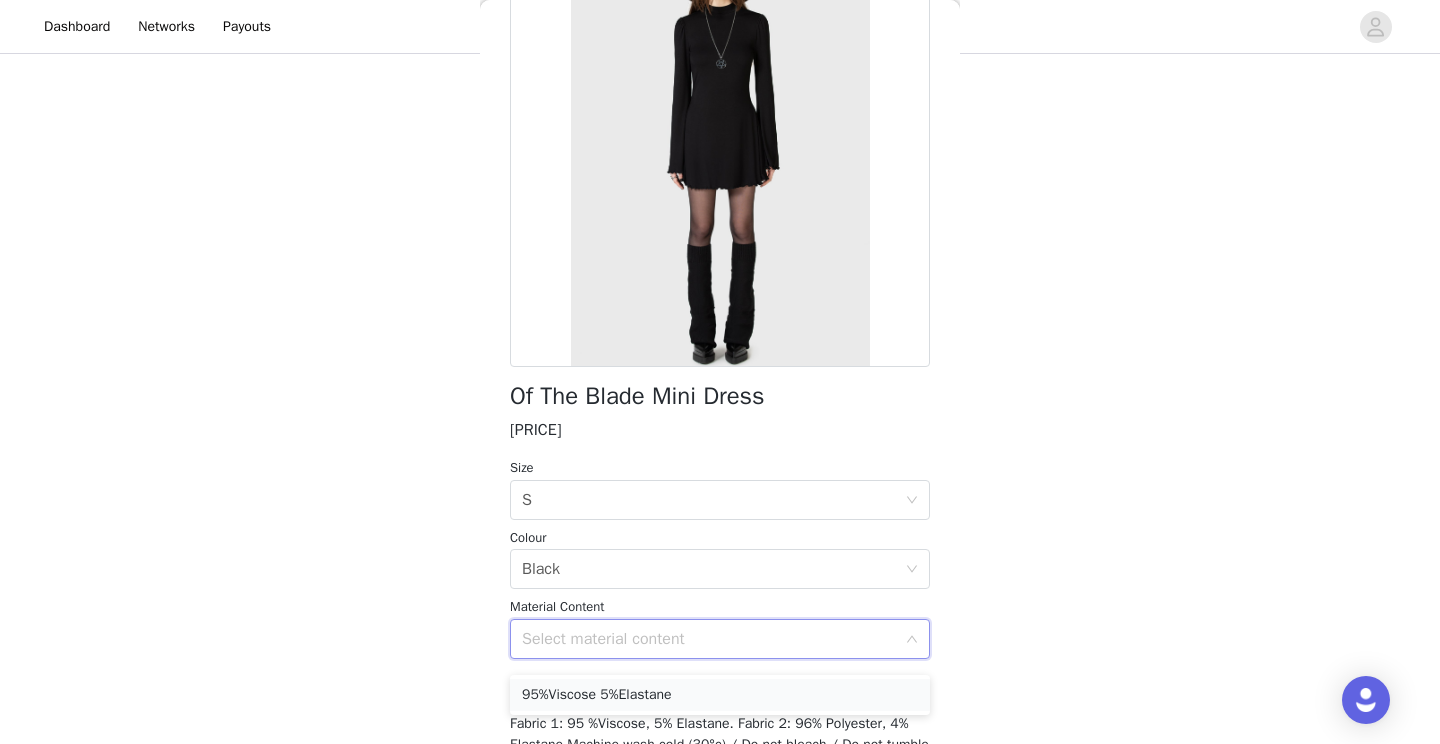 click on "95%Viscose 5%Elastane" at bounding box center [720, 695] 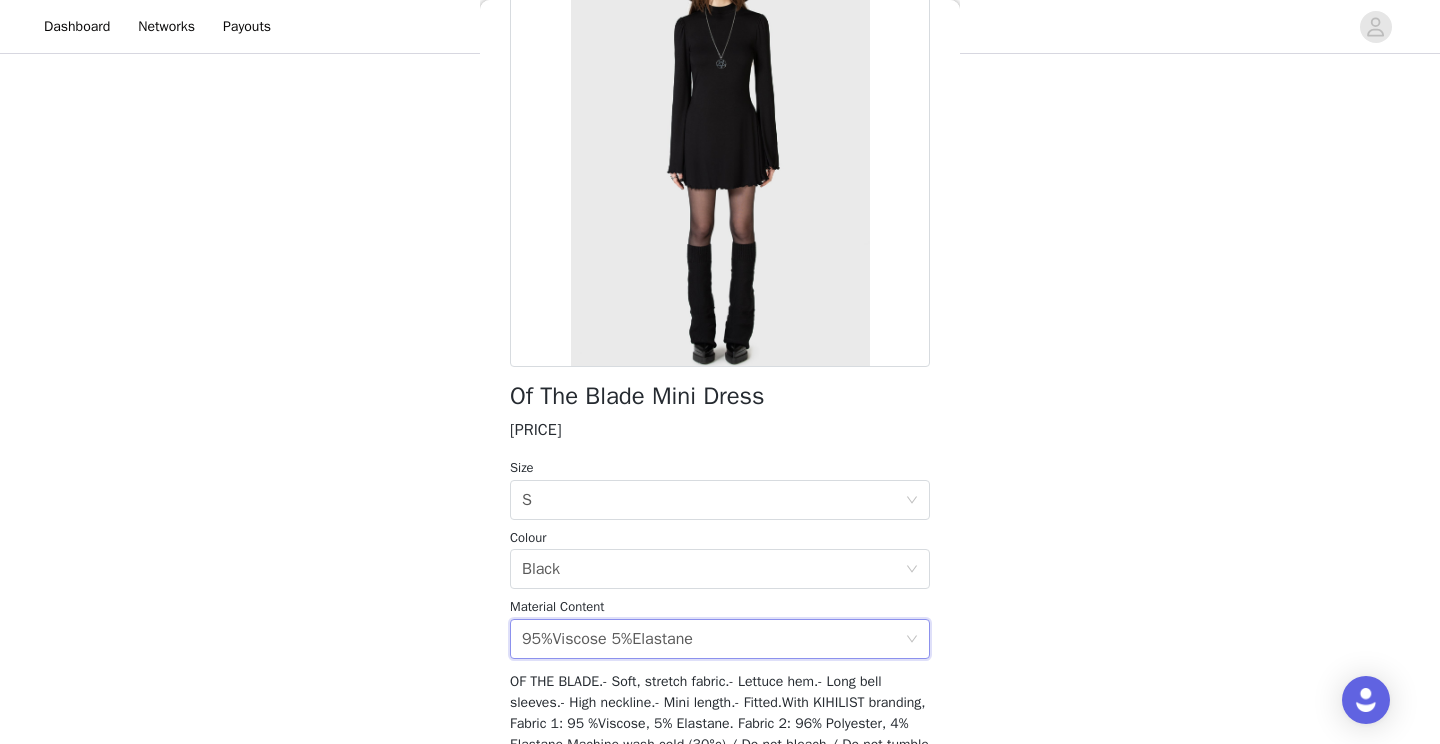 click on "STEP 1 OF 3
Time to choose!
Please add your 3 favourite items from our 'new in' section✨ Please note: this excludes coats, bags and shoes     Head to our website and select the products you’d like to receive.     Instructions
Go to our website:  https://www.killstar.com   Browse our catalog and click an item you want.   Copy the product URL and paste it below.   Click Add Product.   Redo this for any other product you wish to add.   The link should look similar to this:   https://www.killstar.com/Product-name     Add Product               Umbral Lock Flares     [PRICE]       L, Black, 75% Cotton 23% Polyester 2% Elastane       Edit   Remove         Back     Of The Blade Mini Dress       [PRICE]         Size   Select size S Colour   Select colour Black Material Content   Select material content 95%Viscose 5%Elastane     Update Product" at bounding box center [720, 233] 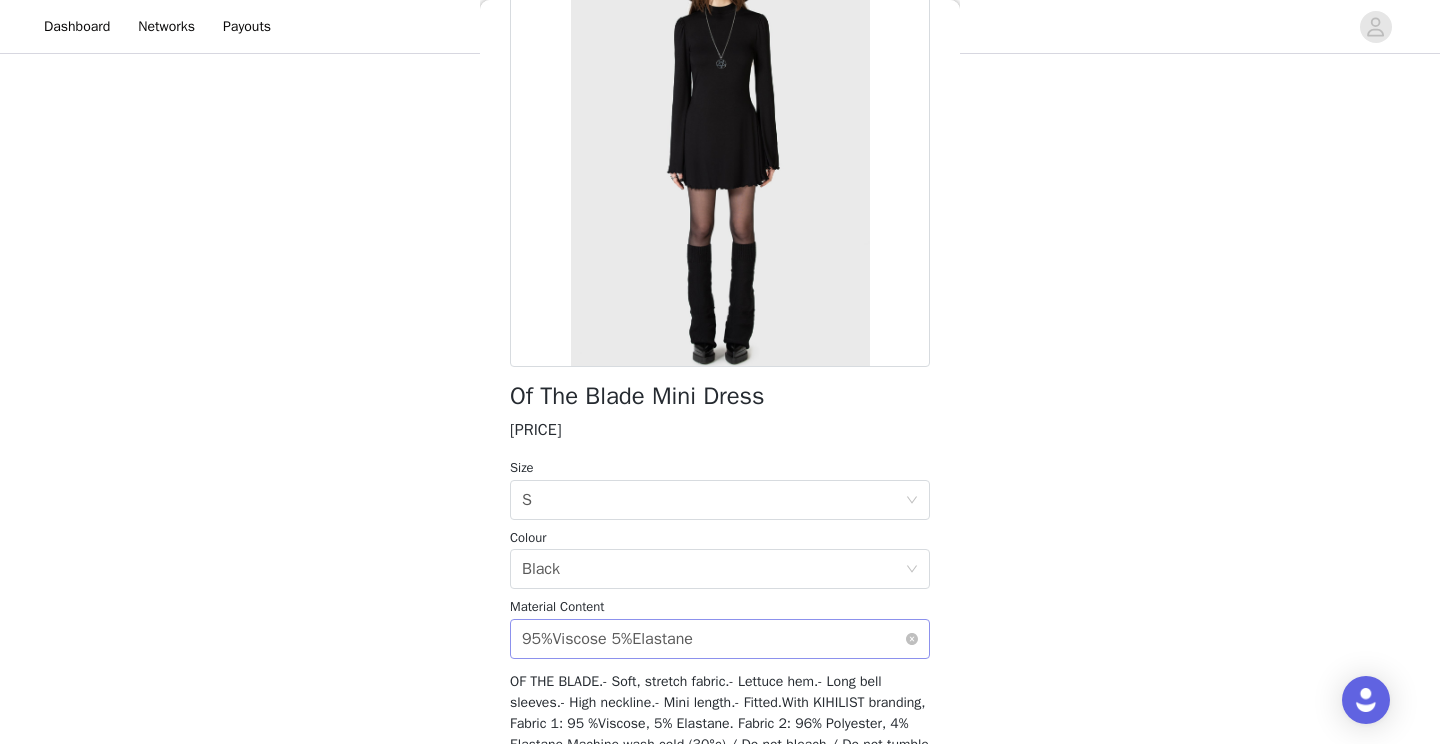 click on "95%Viscose 5%Elastane" at bounding box center [607, 639] 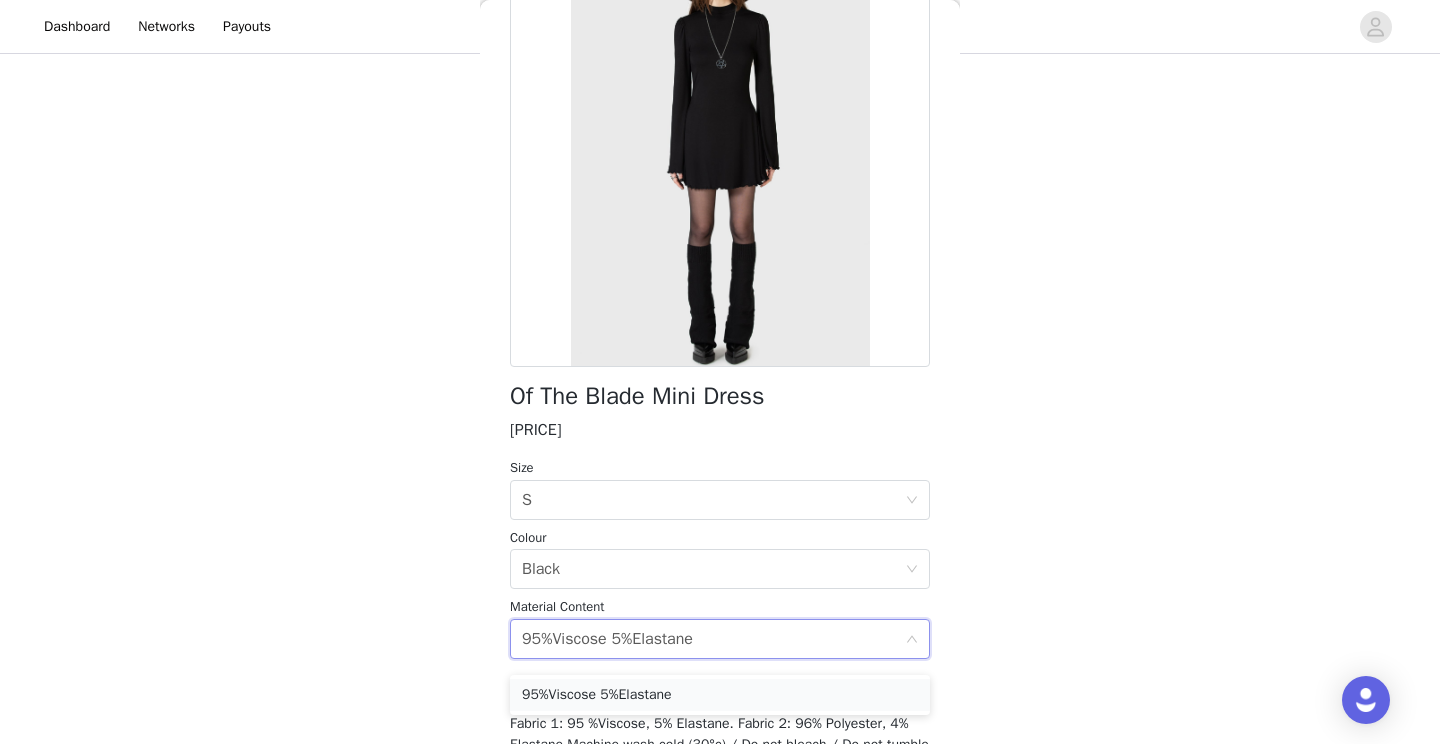 click on "95%Viscose 5%Elastane" at bounding box center [720, 695] 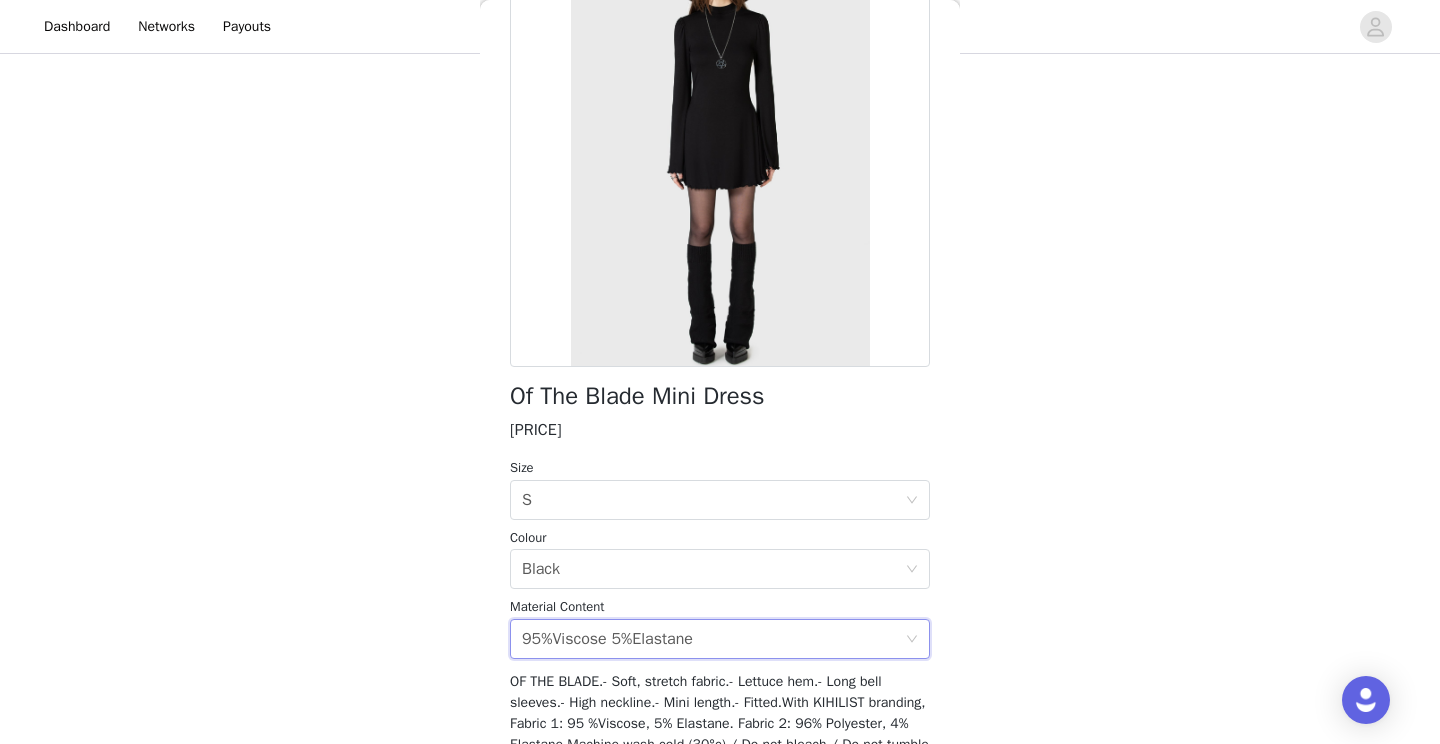click on "STEP 1 OF 3
Time to choose!
Please add your 3 favourite items from our 'new in' section✨ Please note: this excludes coats, bags and shoes     Head to our website and select the products you’d like to receive.     Instructions
Go to our website:  https://www.killstar.com   Browse our catalog and click an item you want.   Copy the product URL and paste it below.   Click Add Product.   Redo this for any other product you wish to add.   The link should look similar to this:   https://www.killstar.com/Product-name     Add Product               Umbral Lock Flares     [PRICE]       L, Black, 75% Cotton 23% Polyester 2% Elastane       Edit   Remove         Back     Of The Blade Mini Dress       [PRICE]         Size   Select size S Colour   Select colour Black Material Content   Select material content 95%Viscose 5%Elastane     Update Product
Step 1 of 3" at bounding box center [720, 305] 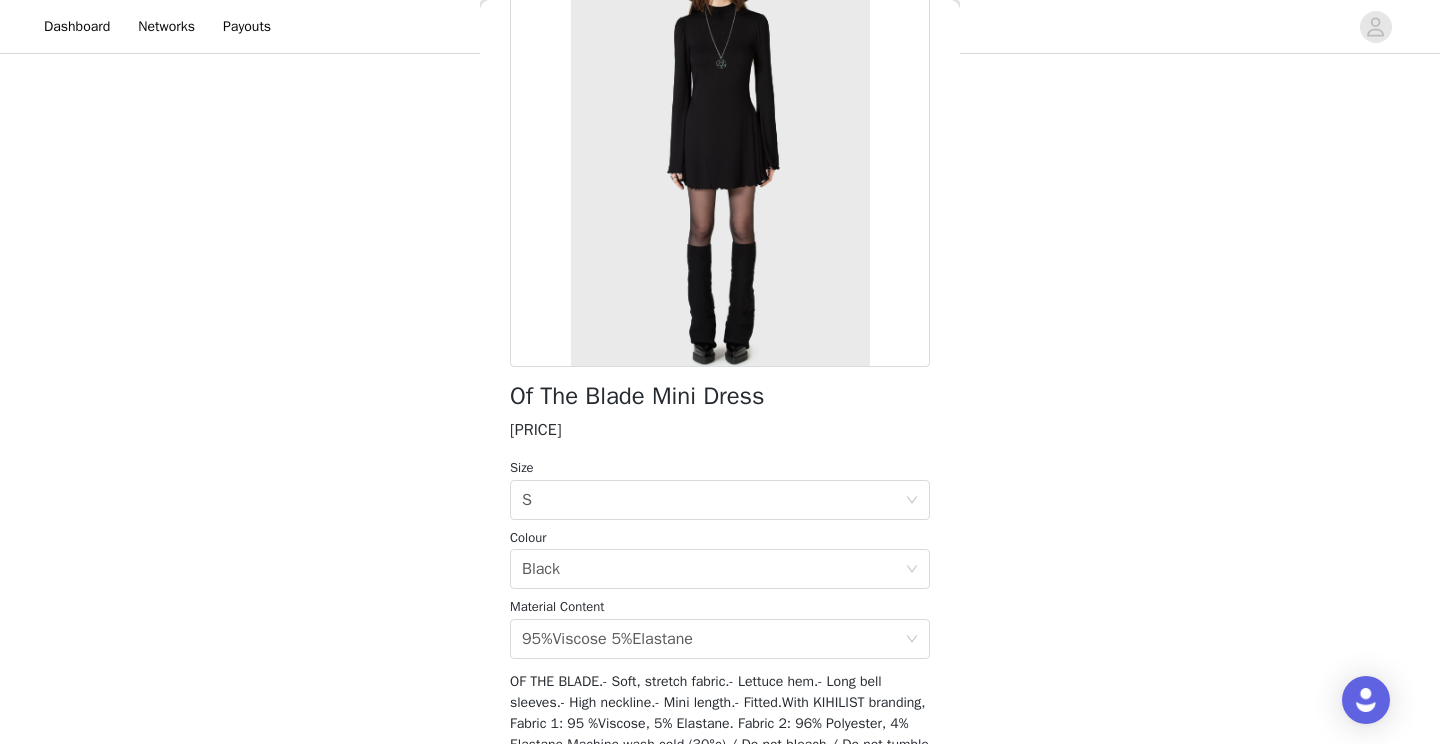 click on "STEP 1 OF 3
Time to choose!
Please add your 3 favourite items from our 'new in' section✨ Please note: this excludes coats, bags and shoes     Head to our website and select the products you’d like to receive.     Instructions
Go to our website:  https://www.killstar.com   Browse our catalog and click an item you want.   Copy the product URL and paste it below.   Click Add Product.   Redo this for any other product you wish to add.   The link should look similar to this:   https://www.killstar.com/Product-name     Add Product               Umbral Lock Flares     [PRICE]       L, Black, 75% Cotton 23% Polyester 2% Elastane       Edit   Remove         Back     Of The Blade Mini Dress       [PRICE]         Size   Select size S Colour   Select colour Black Material Content   Select material content 95%Viscose 5%Elastane     Update Product" at bounding box center [720, 233] 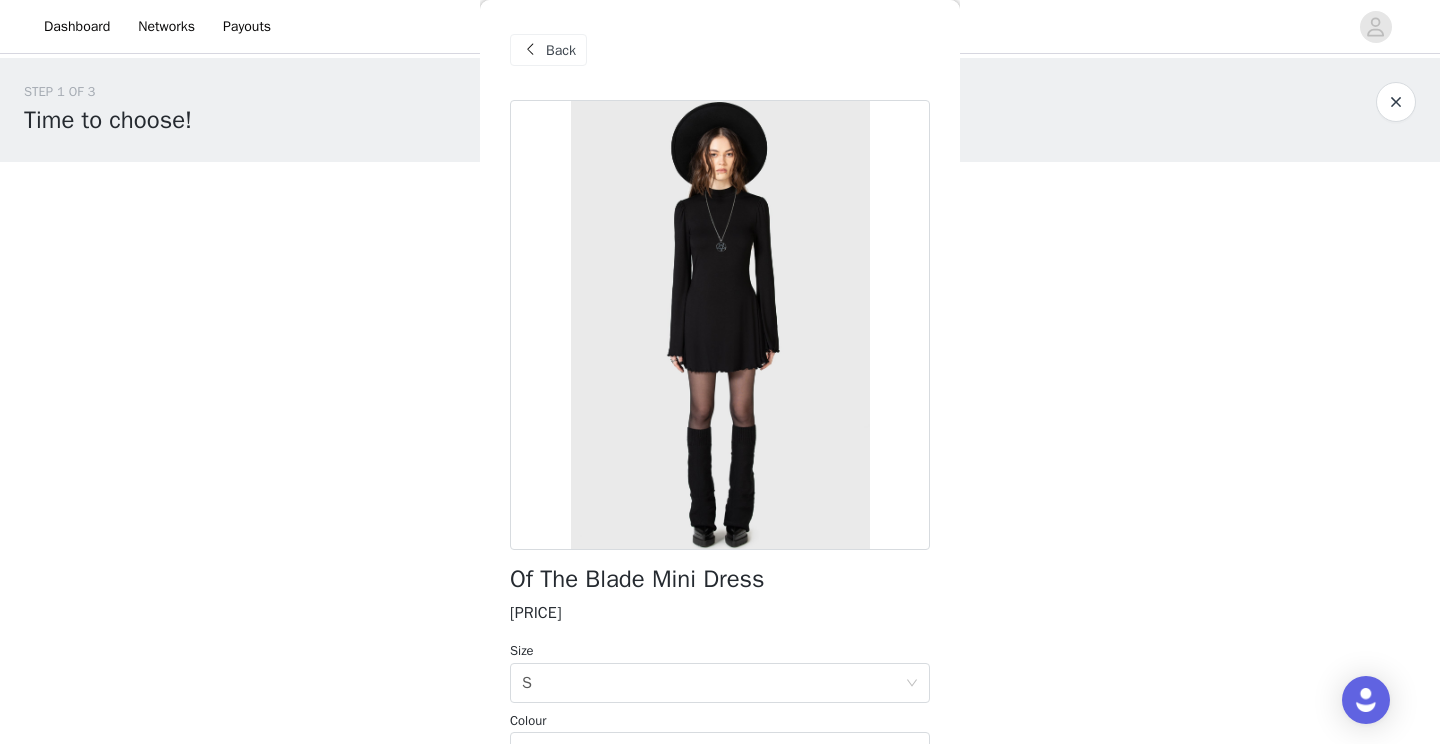 scroll, scrollTop: 320, scrollLeft: 0, axis: vertical 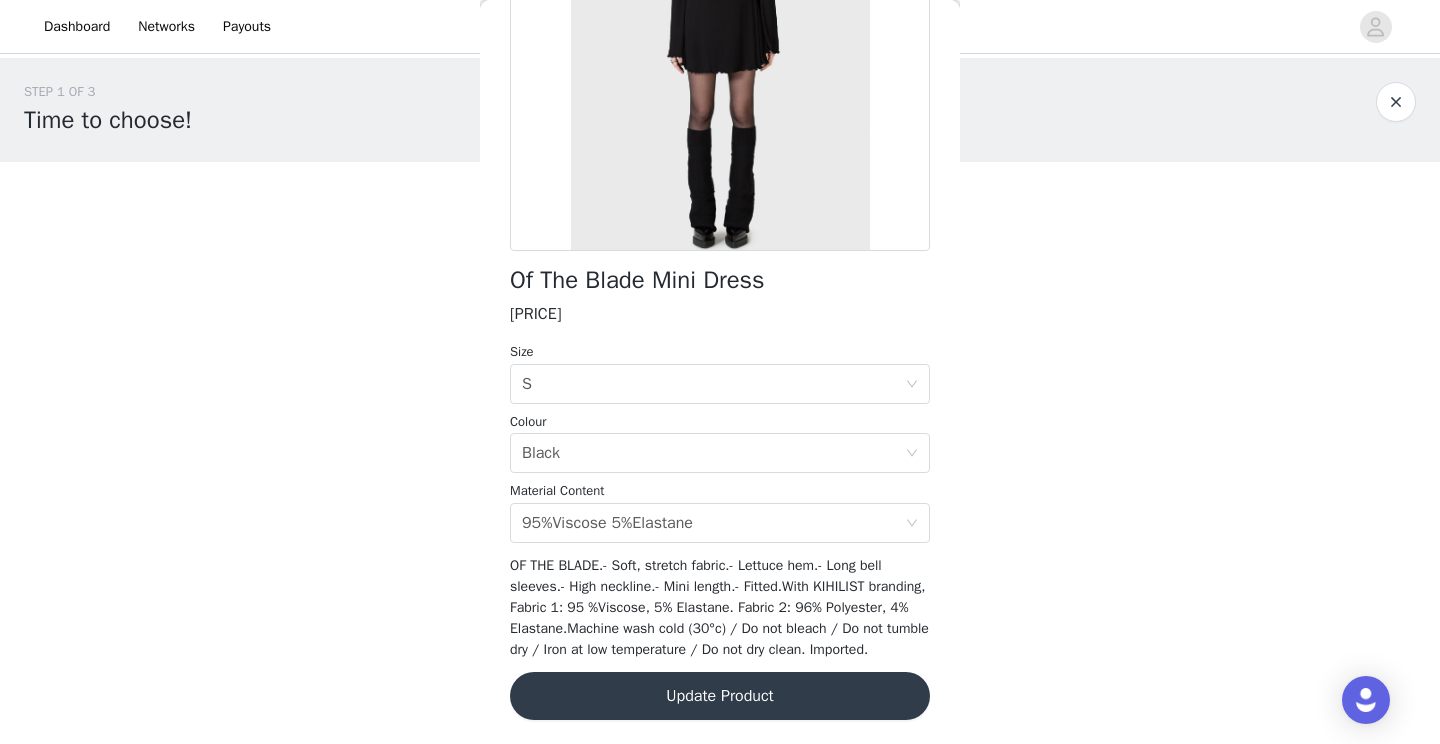 click on "Update Product" at bounding box center [720, 696] 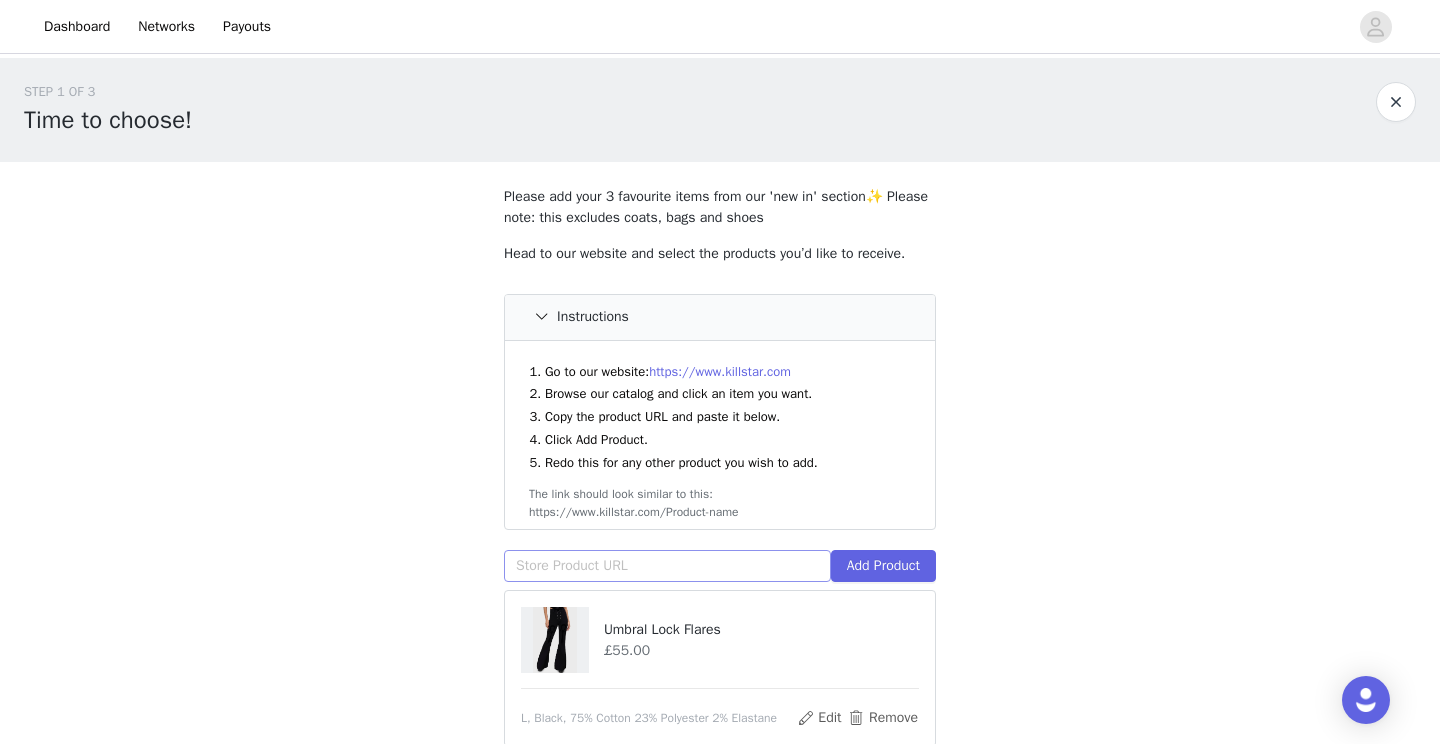 scroll, scrollTop: 380, scrollLeft: 0, axis: vertical 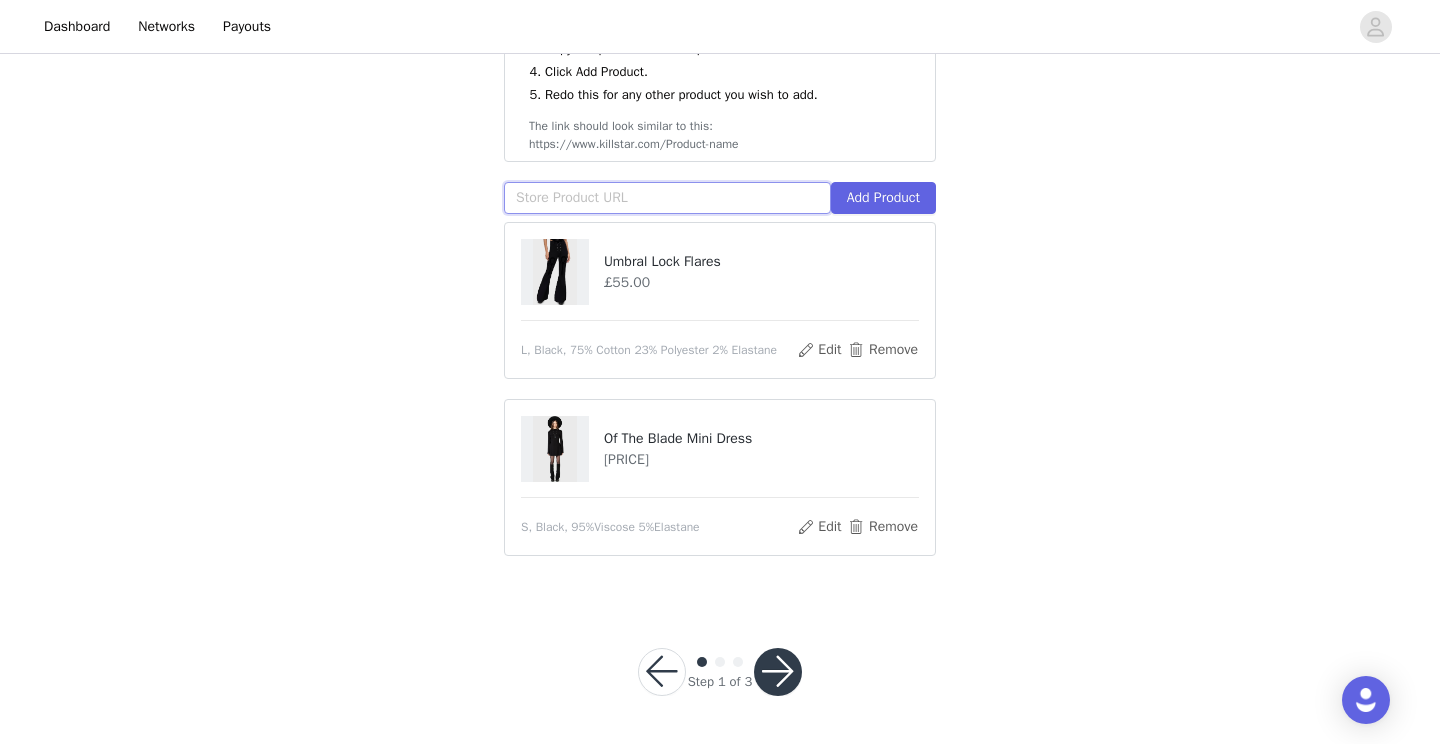 click at bounding box center [667, 198] 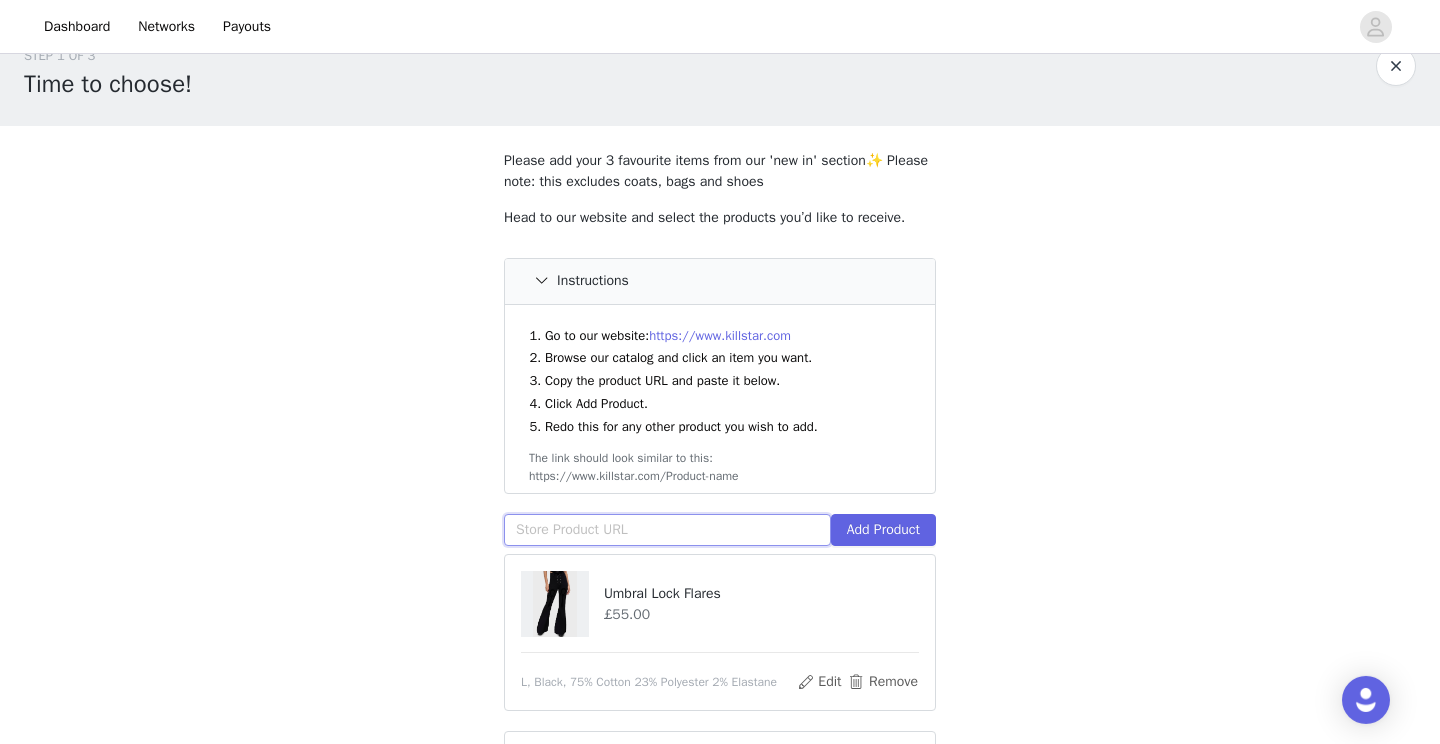 scroll, scrollTop: 0, scrollLeft: 0, axis: both 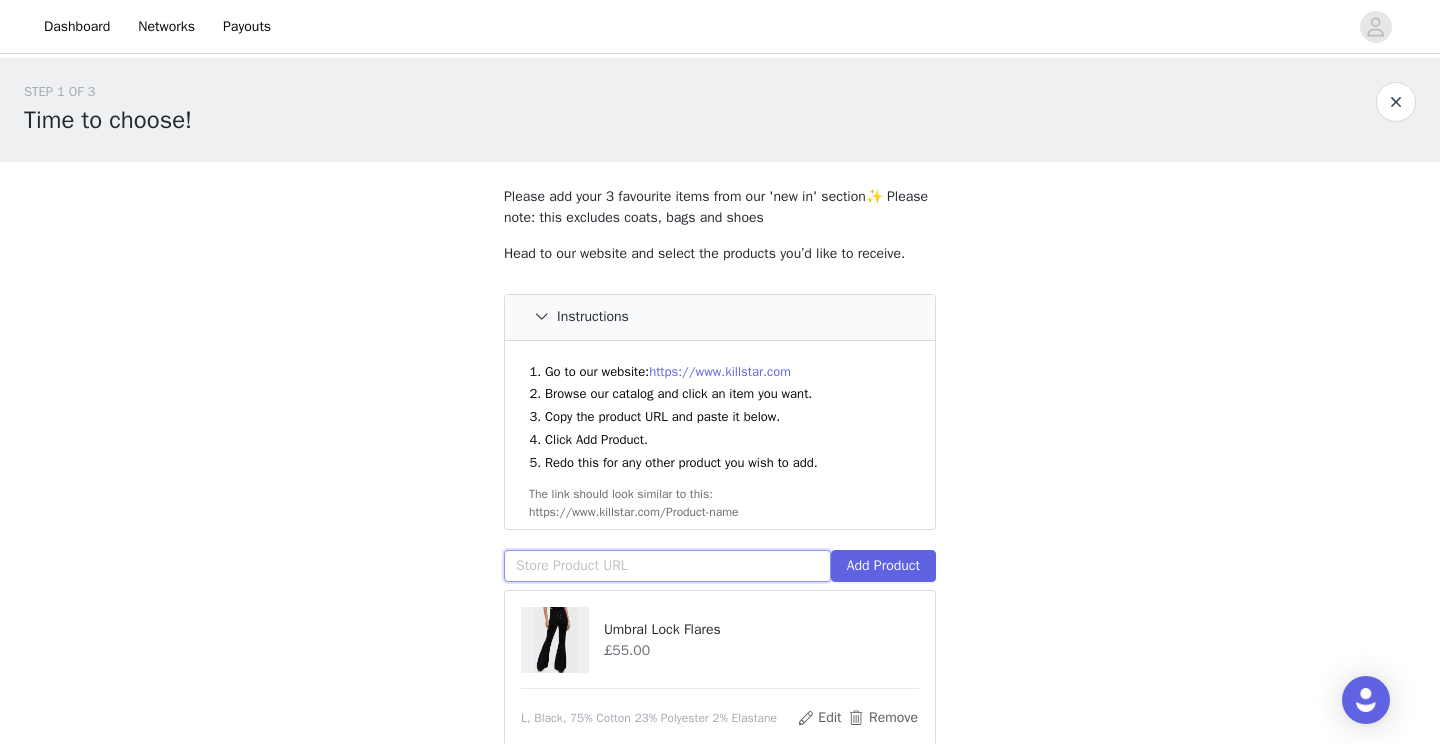 paste on "https://www.killstar.com/collections/necklaces/products/luna-necklace-s" 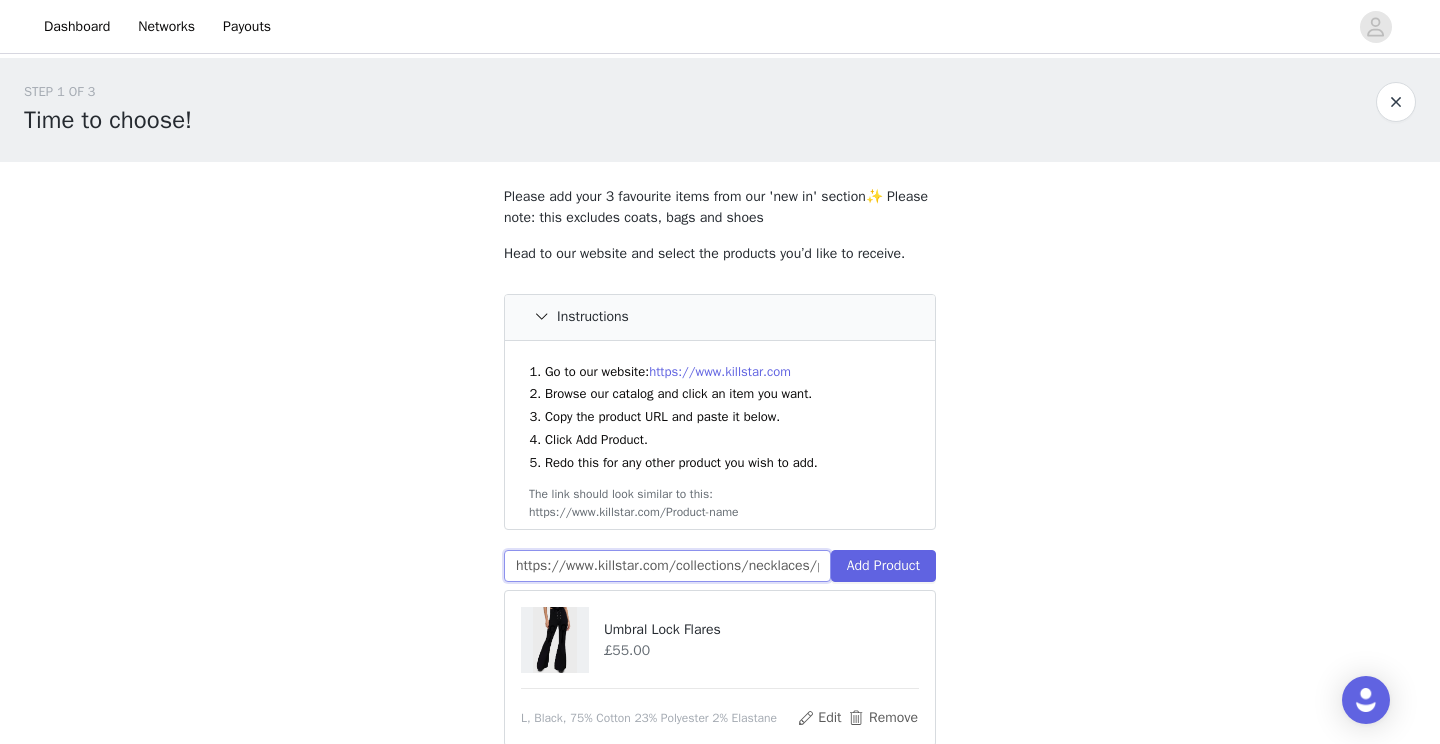 scroll, scrollTop: 0, scrollLeft: 175, axis: horizontal 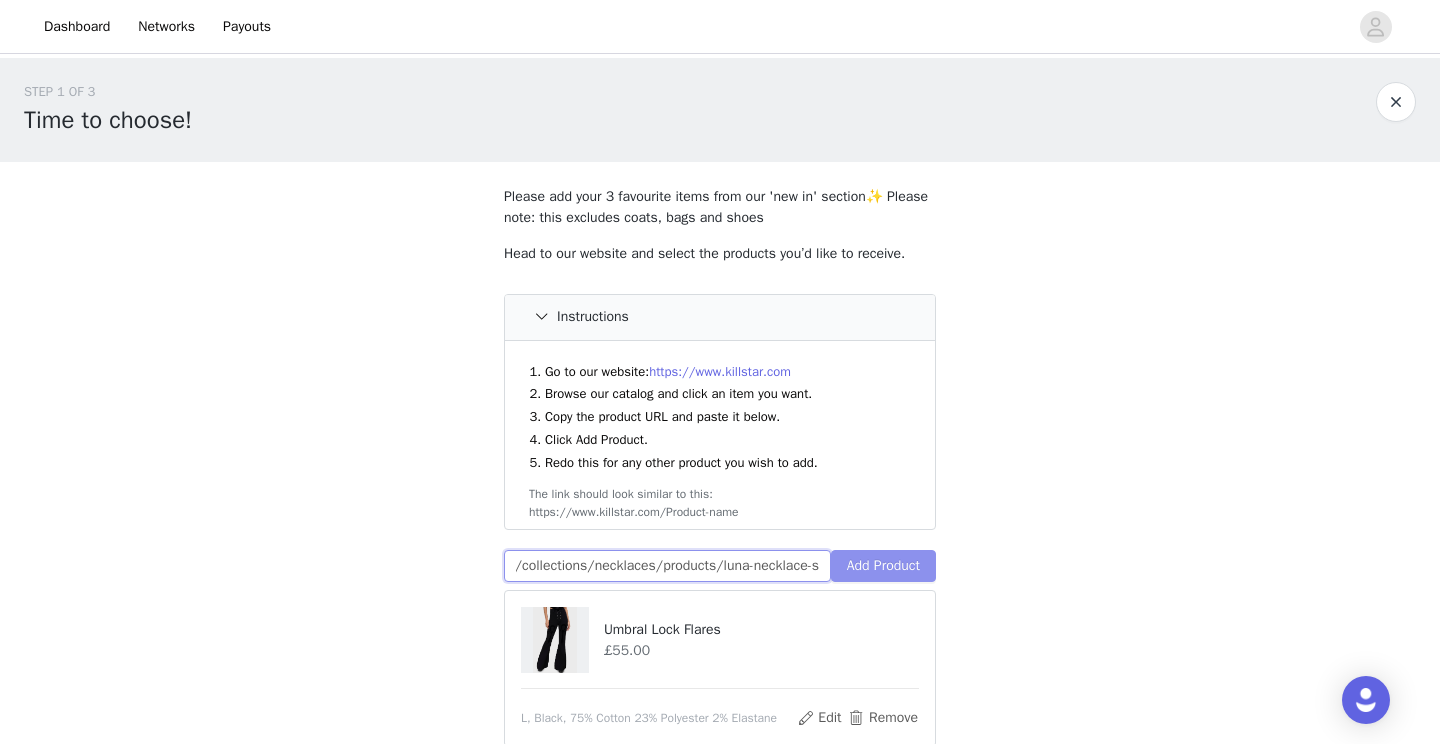 type on "https://www.killstar.com/collections/necklaces/products/luna-necklace-s" 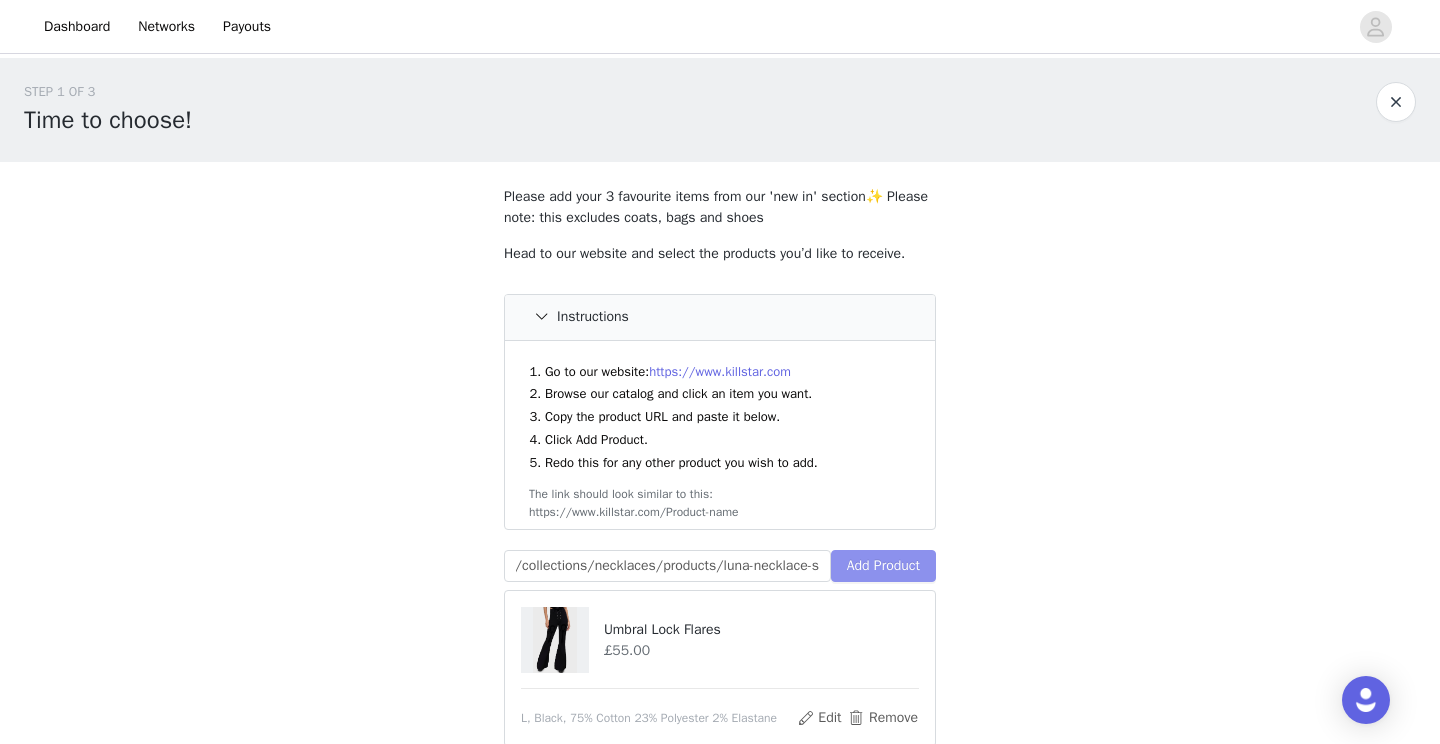 click on "Add Product" at bounding box center (883, 566) 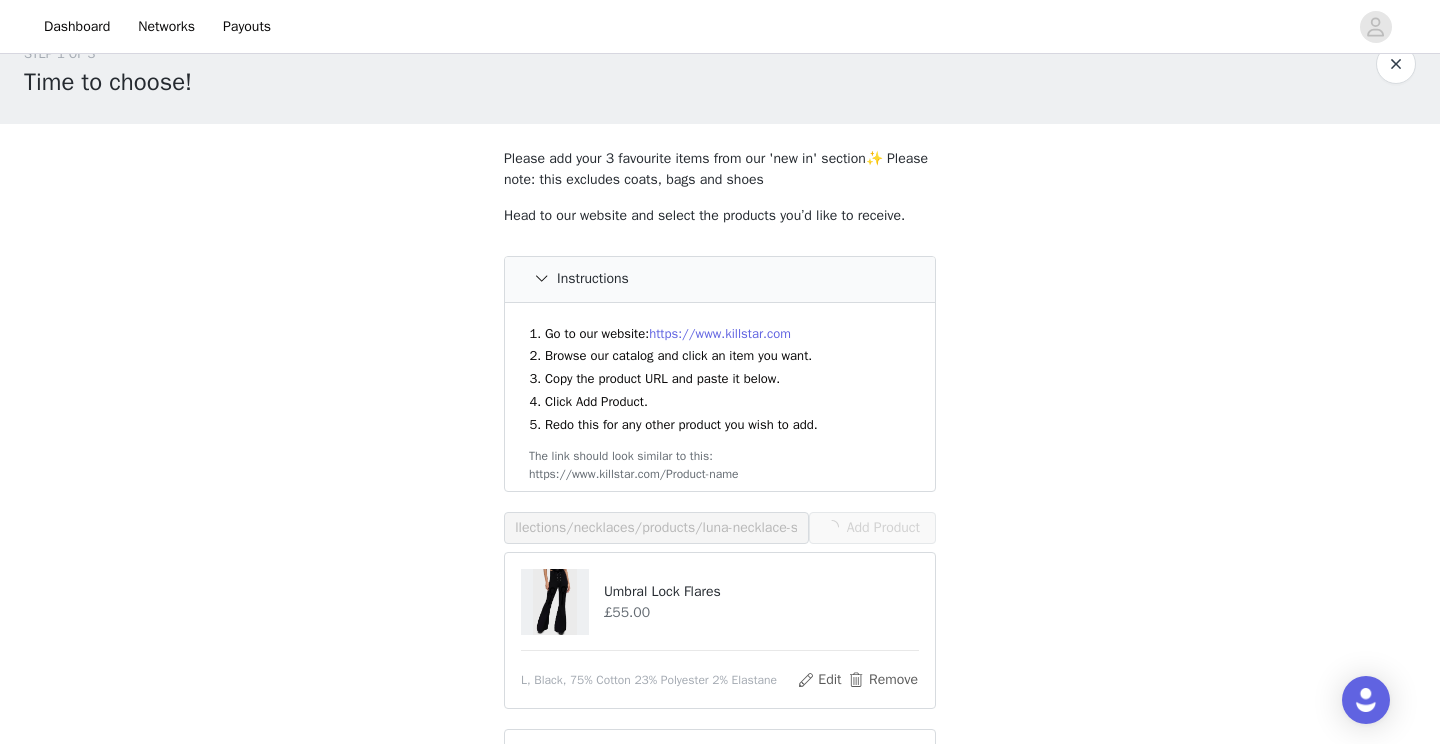 scroll, scrollTop: 158, scrollLeft: 0, axis: vertical 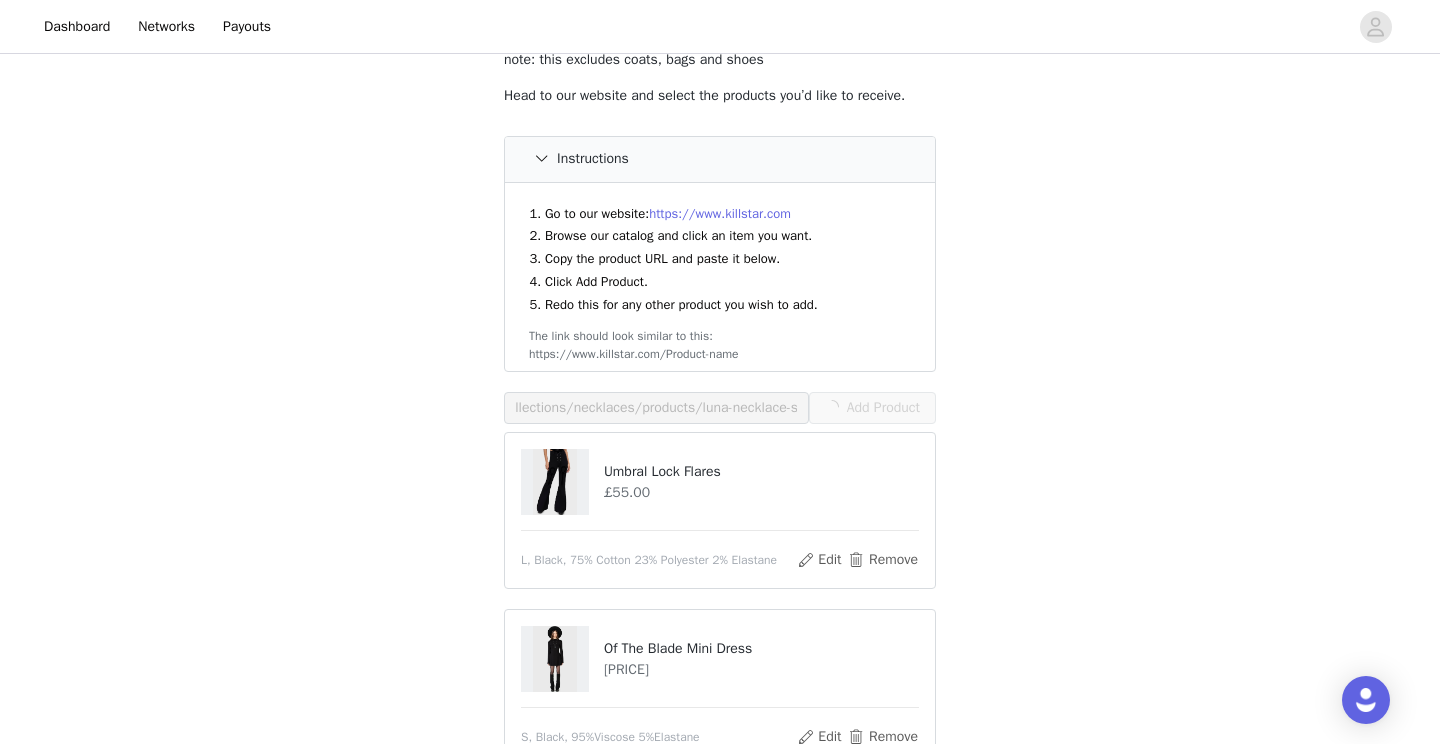 type 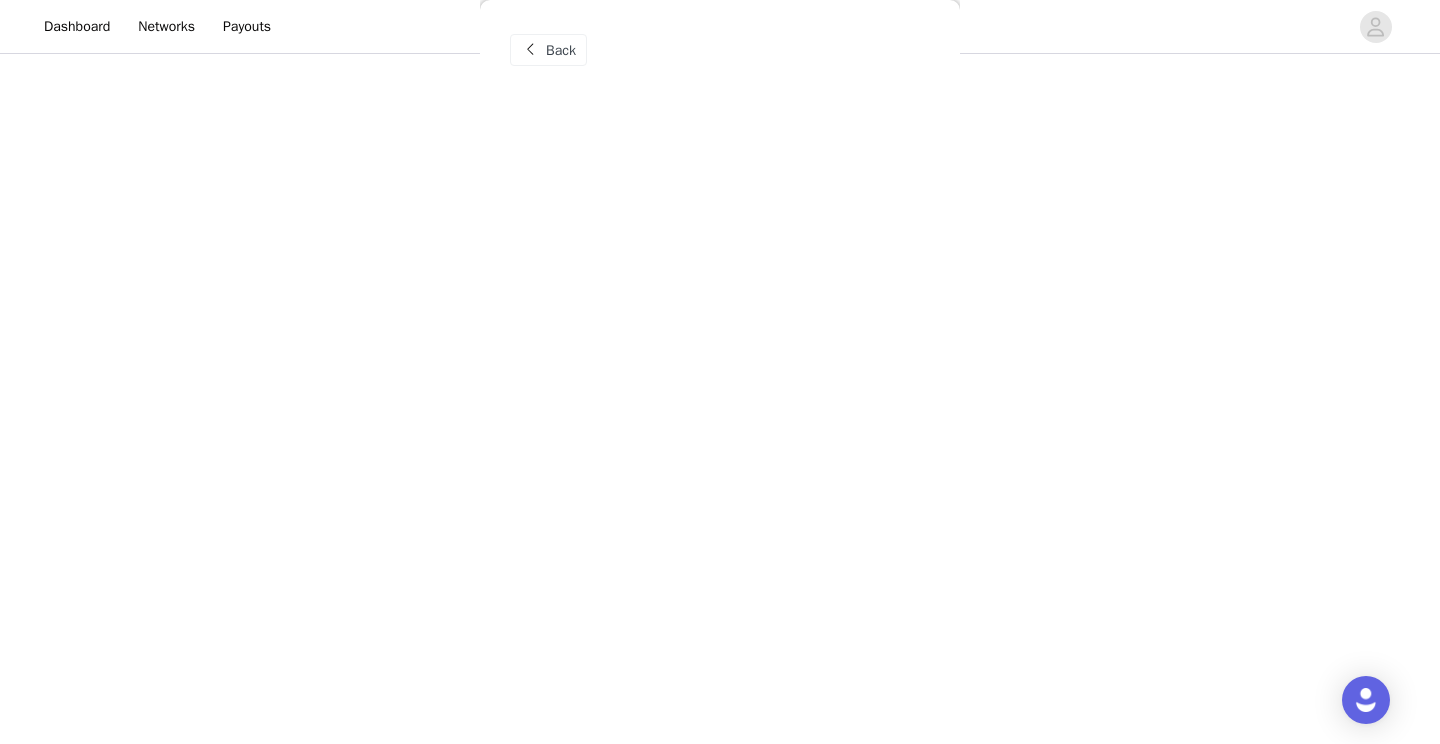 scroll, scrollTop: 0, scrollLeft: 0, axis: both 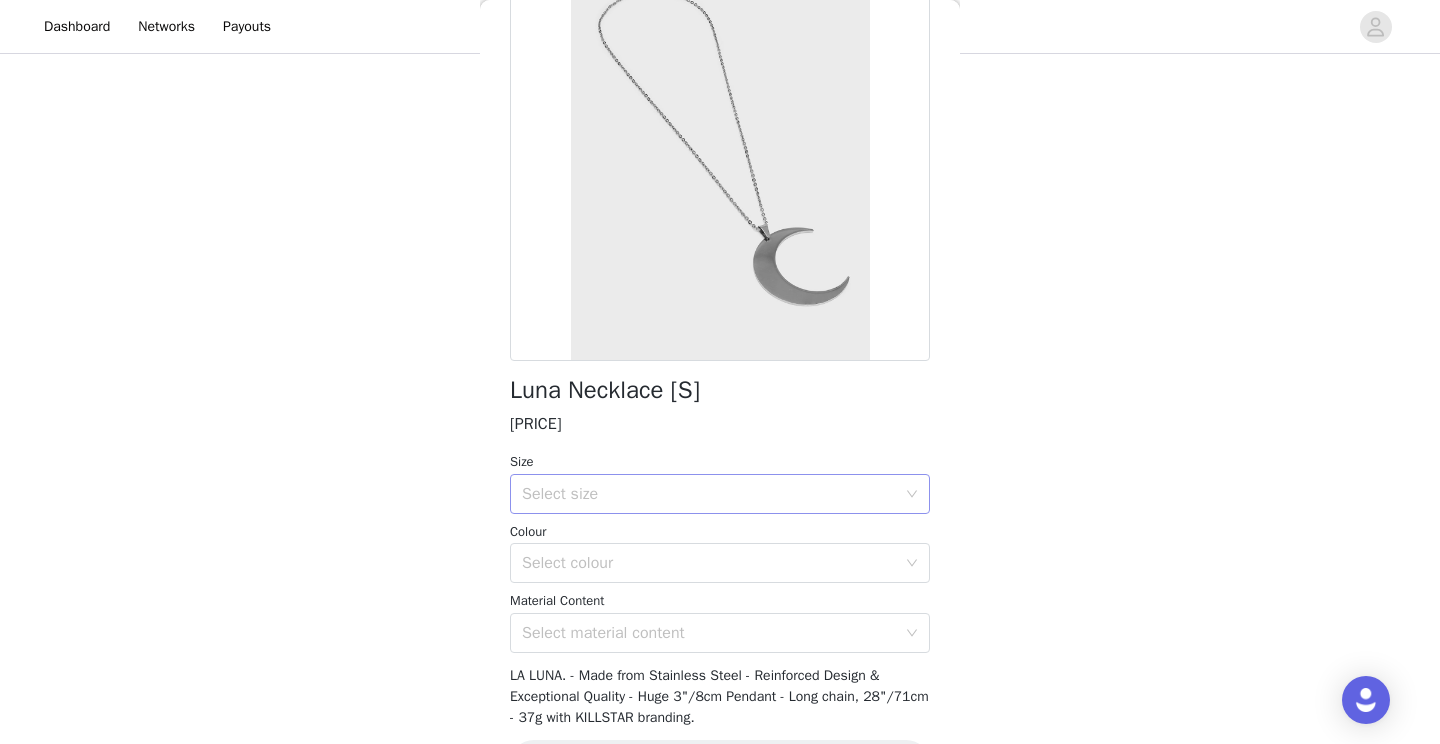 click on "Select size" at bounding box center (709, 494) 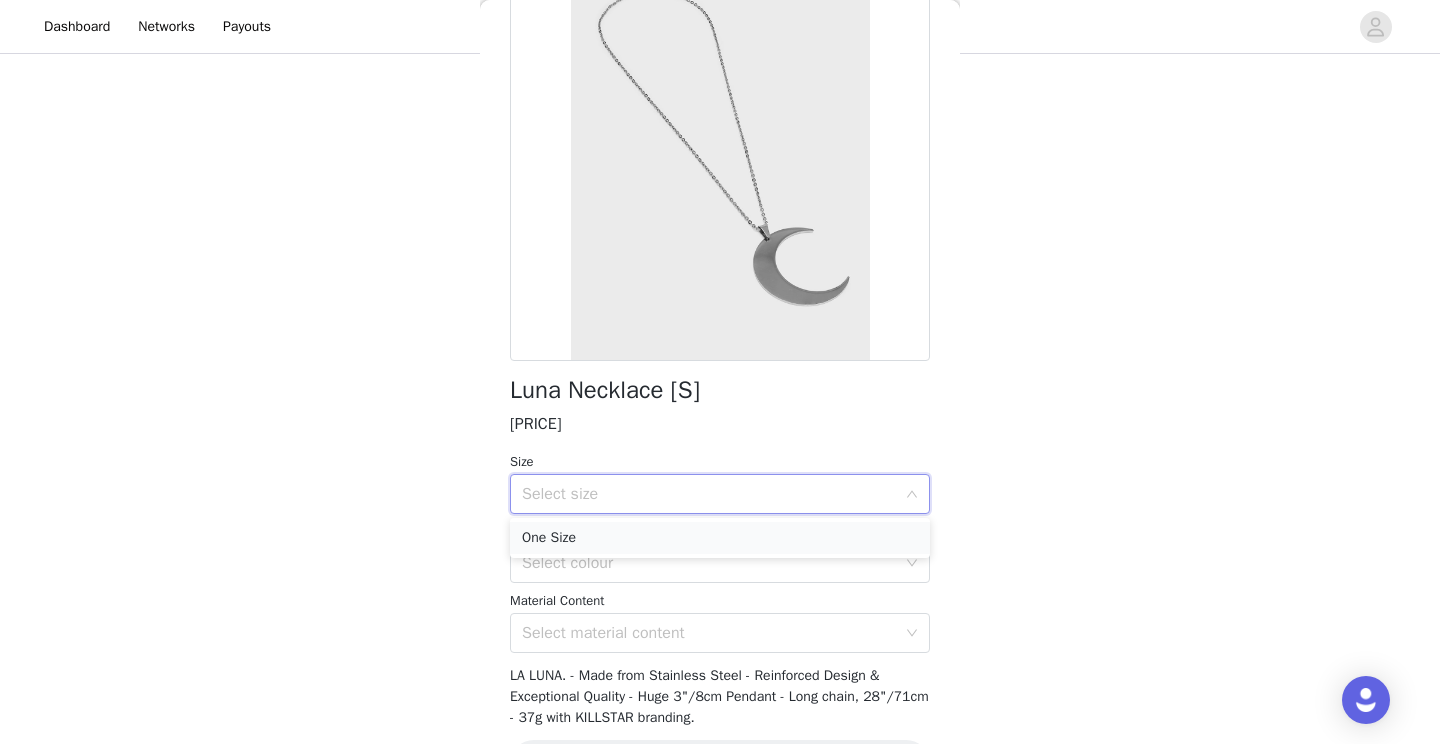 click on "One Size" at bounding box center (720, 538) 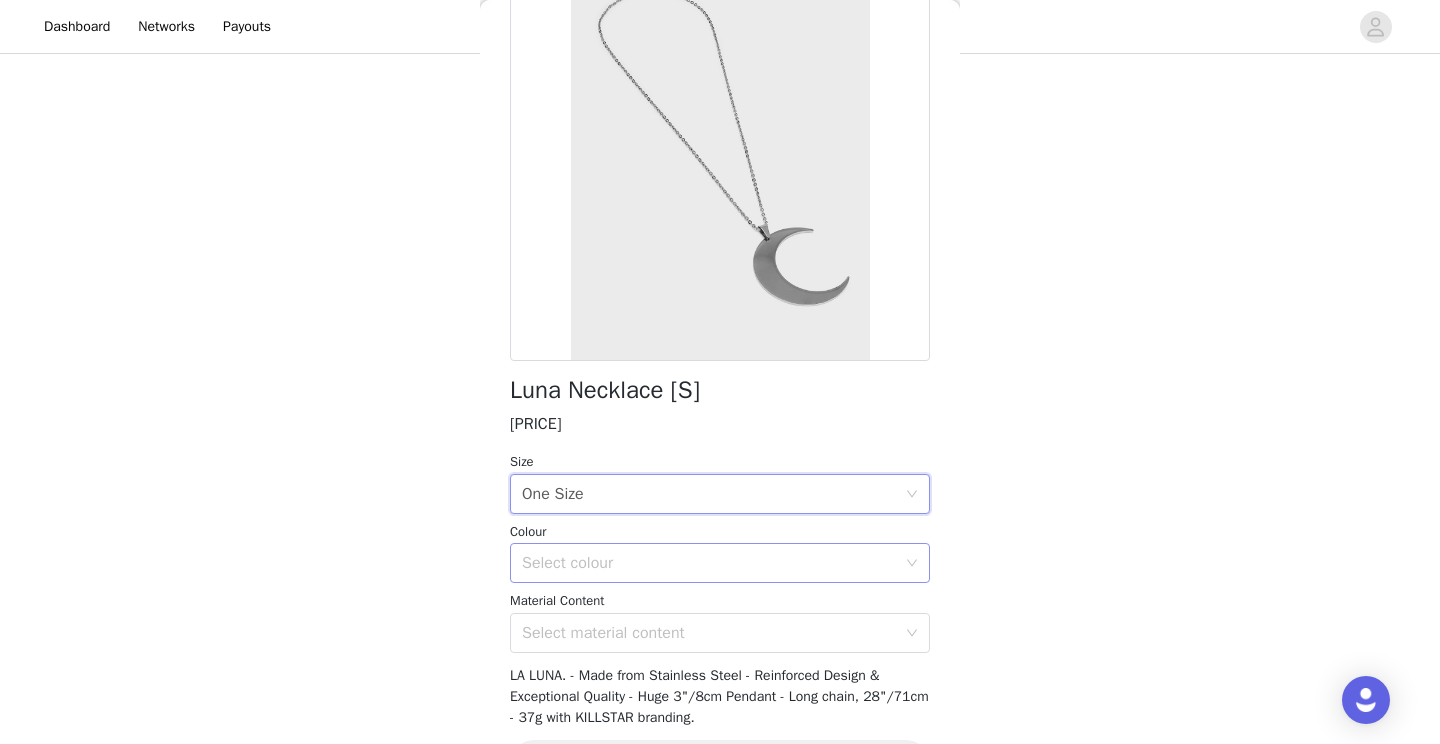 click on "Select colour" at bounding box center (709, 563) 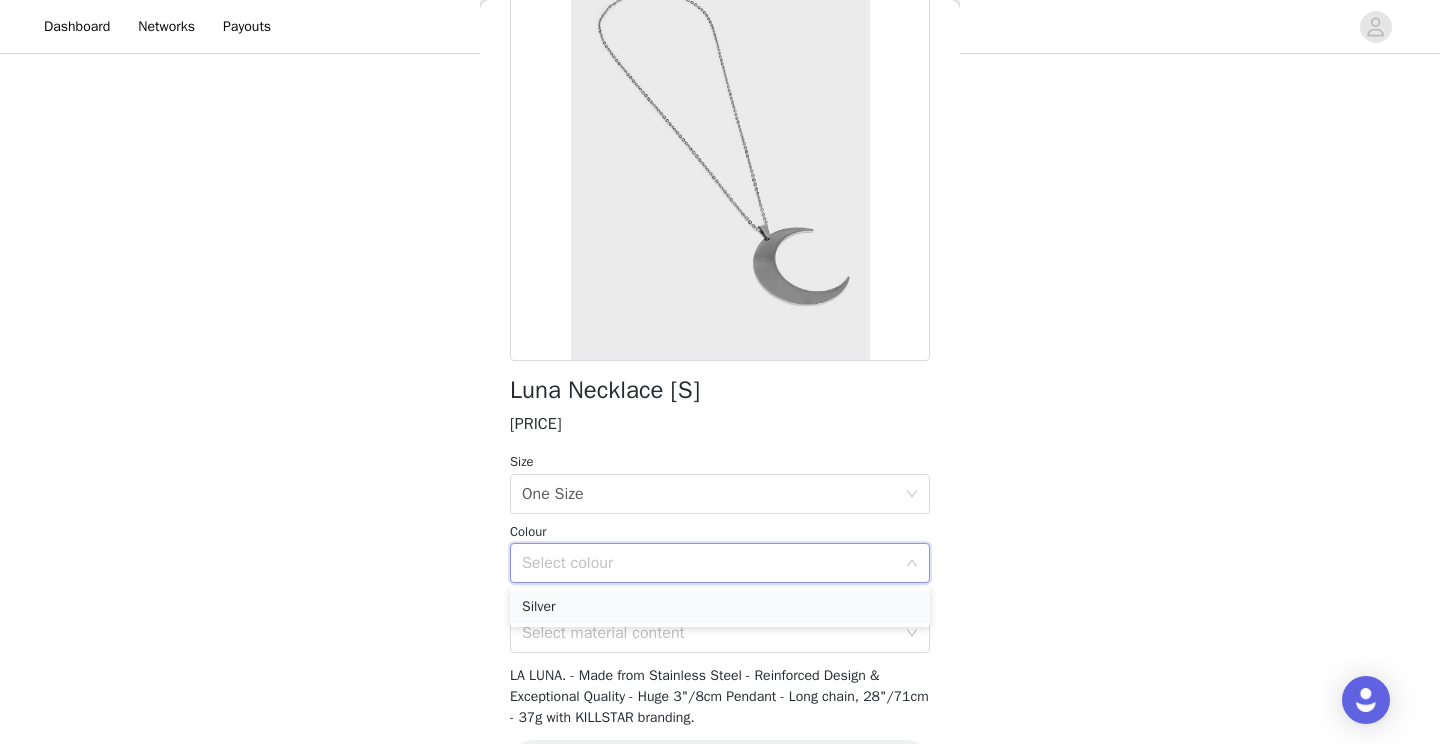 click on "Silver" at bounding box center (720, 607) 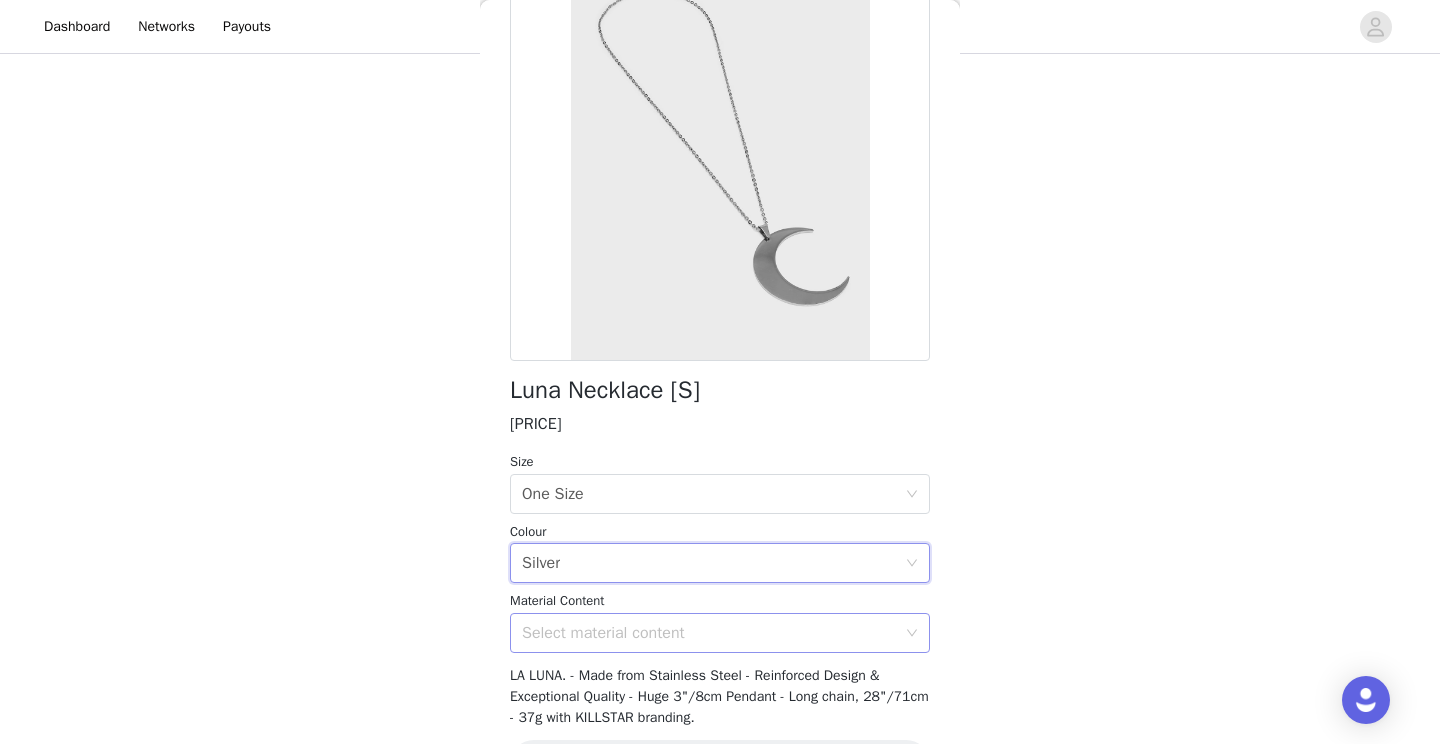 click on "Select material content" at bounding box center (713, 633) 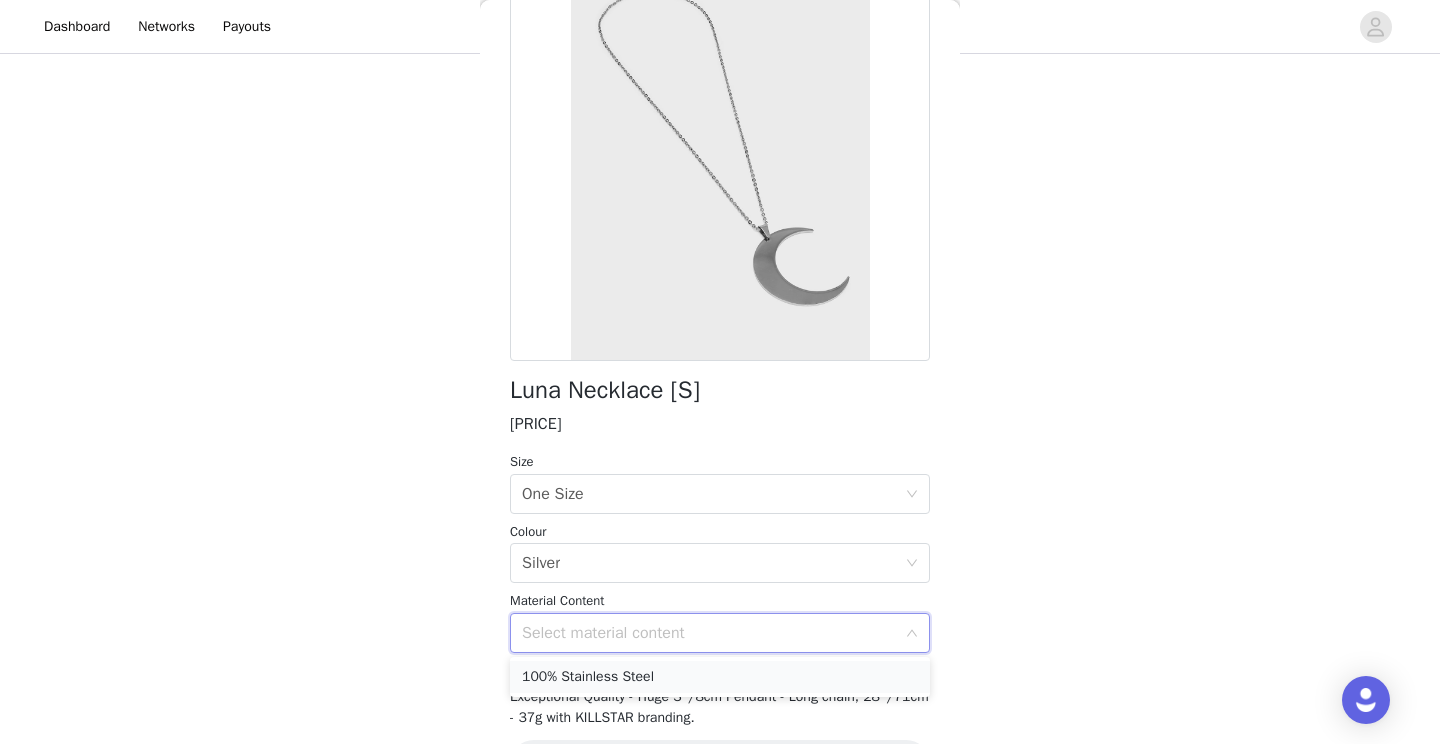 click on "100% Stainless Steel" at bounding box center (720, 677) 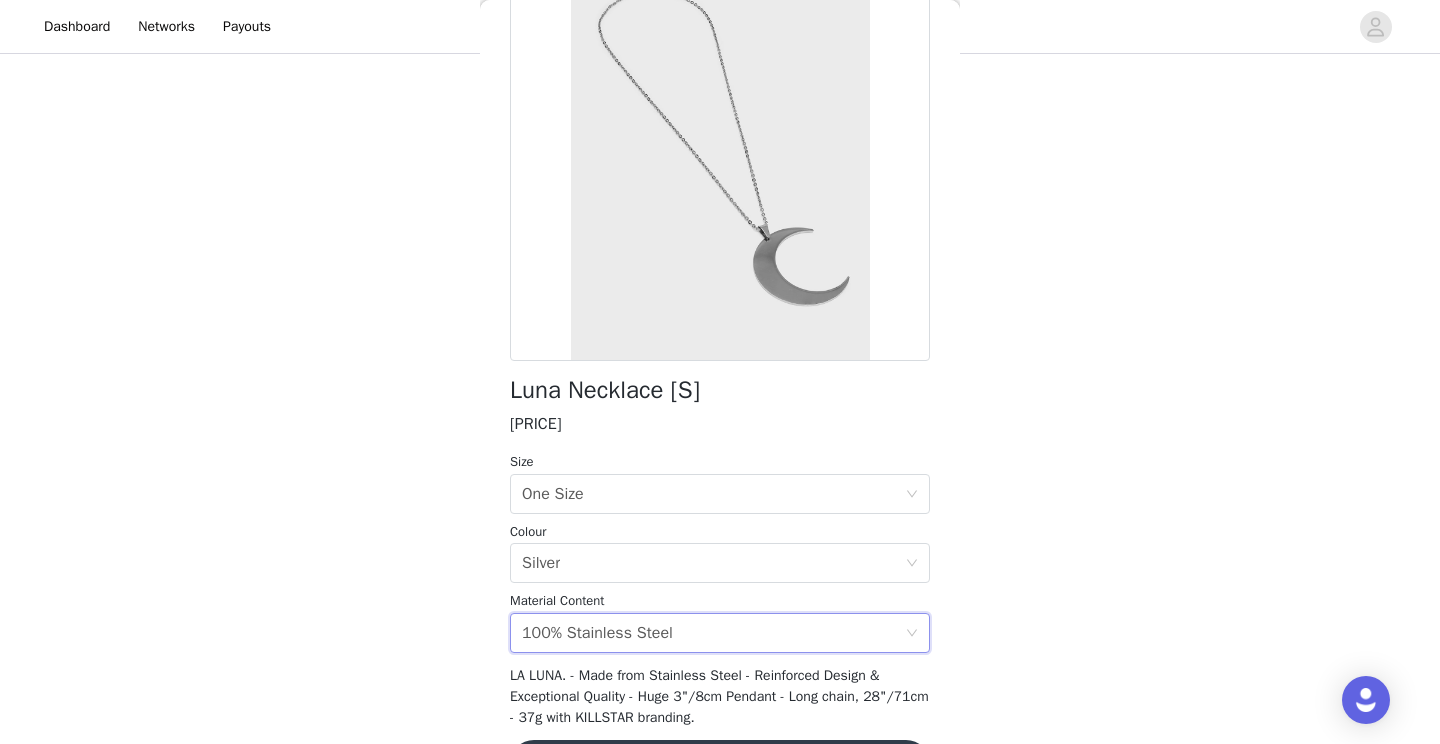 click on "STEP 1 OF 3
Time to choose!
Please add your 3 favourite items from our 'new in' section✨ Please note: this excludes coats, bags and shoes     Head to our website and select the products you’d like to receive.     Instructions
Go to our website:  https://www.killstar.com   Browse our catalog and click an item you want.   Copy the product URL and paste it below.   Click Add Product.   Redo this for any other product you wish to add.   The link should look similar to this:   https://www.killstar.com/Product-name     Add Product               Umbral Lock Flares     [PRICE]       L, Black, 75% Cotton 23% Polyester 2% Elastane       Edit   Remove     Of The Blade Mini Dress     [PRICE]       S, Black, 95%Viscose 5%Elastane       Edit   Remove         Back     Luna Necklace [S]       [PRICE]         Size   Select size One Size Colour   Select colour Silver Material Content   100% Stainless Steel" at bounding box center [720, 325] 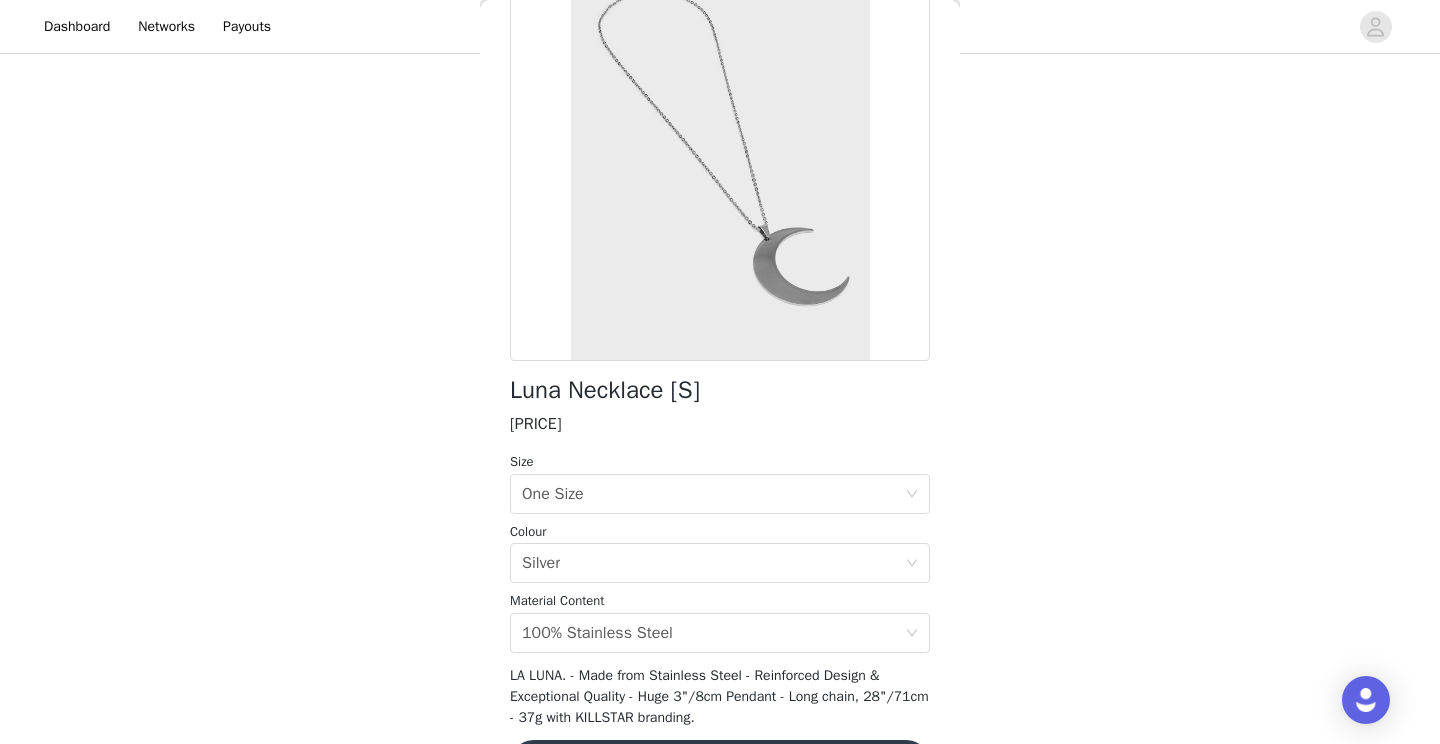 scroll, scrollTop: 171, scrollLeft: 0, axis: vertical 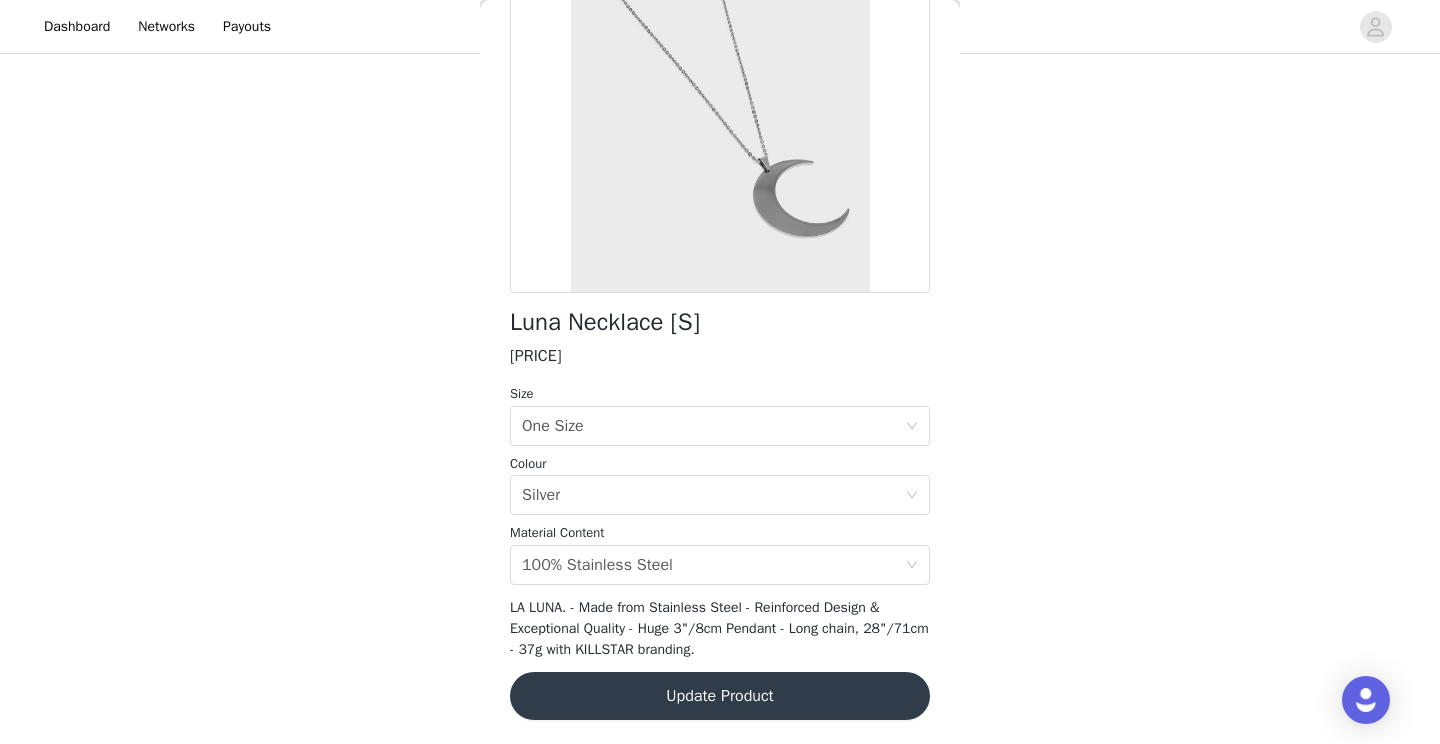 click on "Update Product" at bounding box center (720, 696) 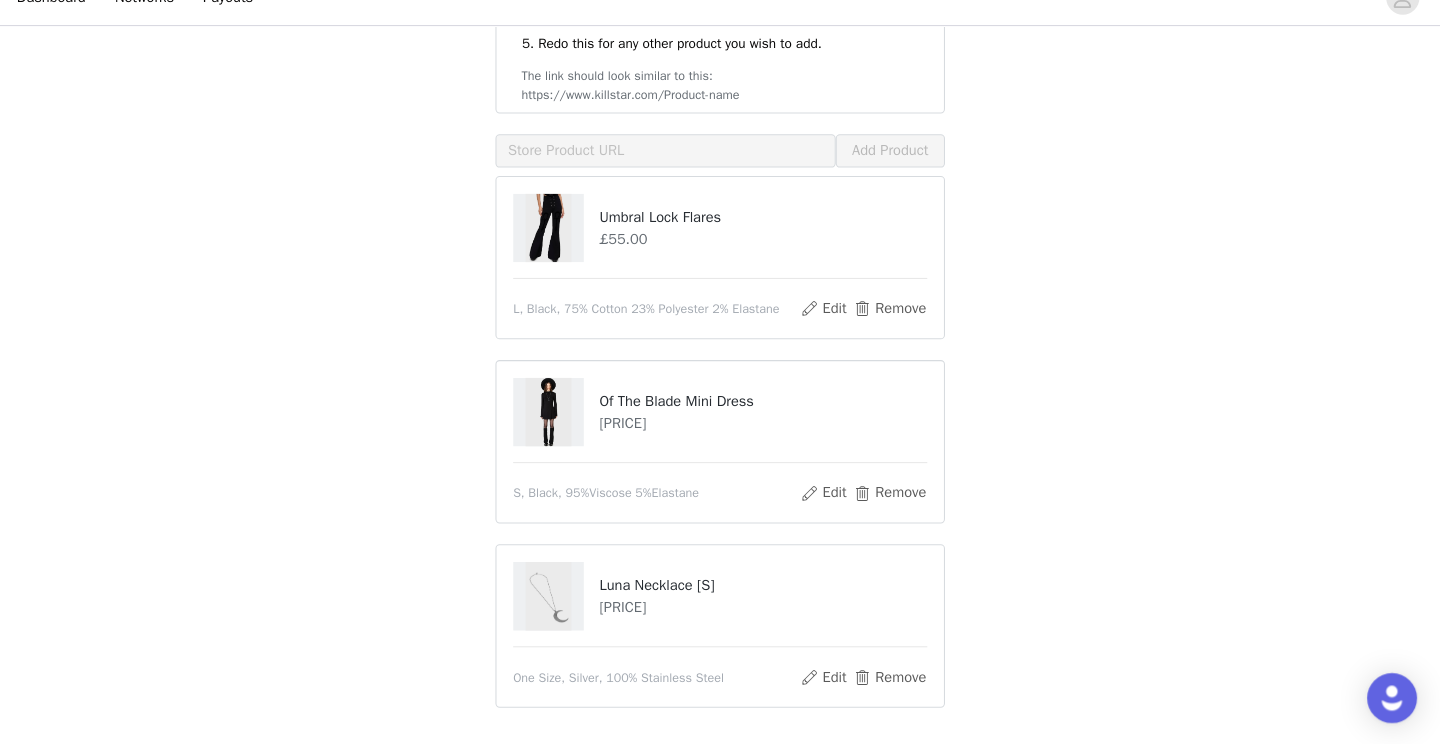 scroll, scrollTop: 557, scrollLeft: 0, axis: vertical 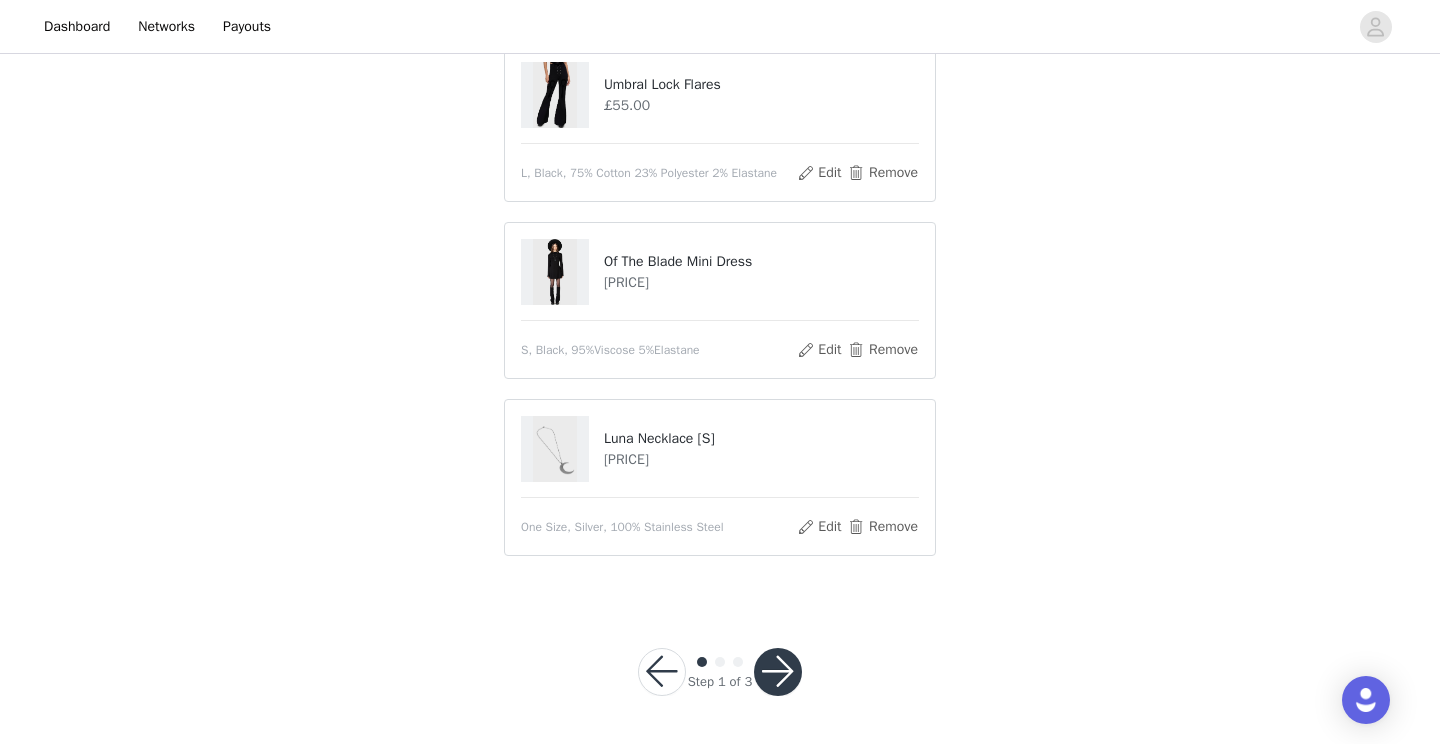 click at bounding box center [778, 672] 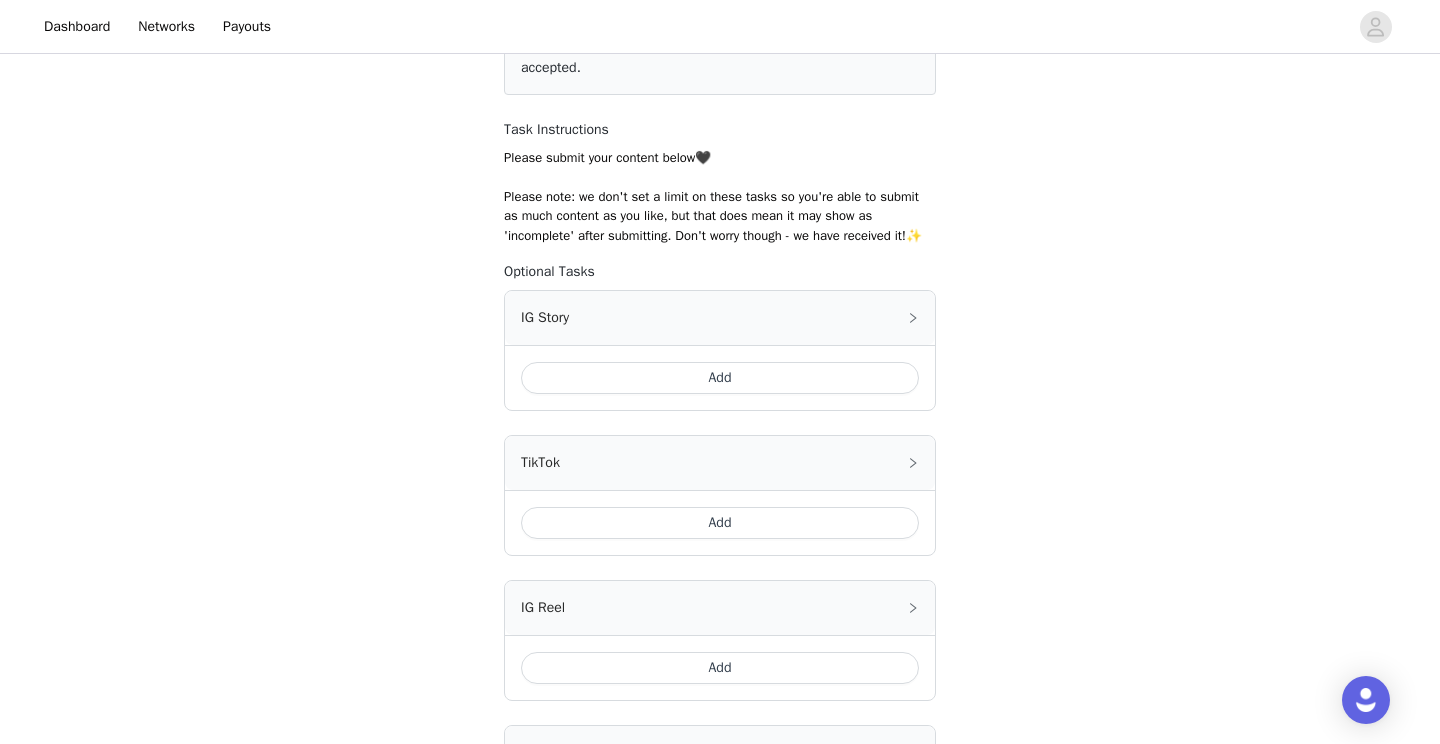 scroll, scrollTop: 306, scrollLeft: 0, axis: vertical 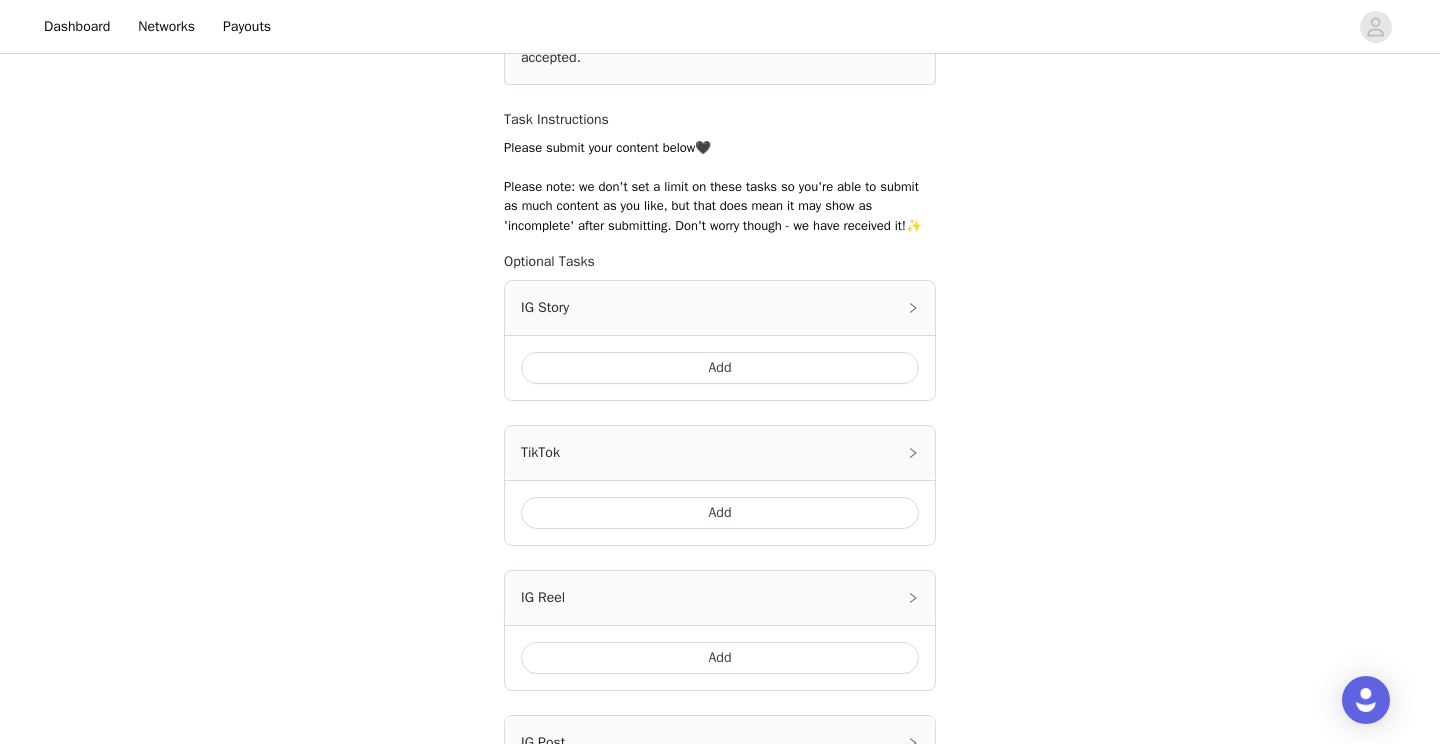 click on "Add" at bounding box center [720, 368] 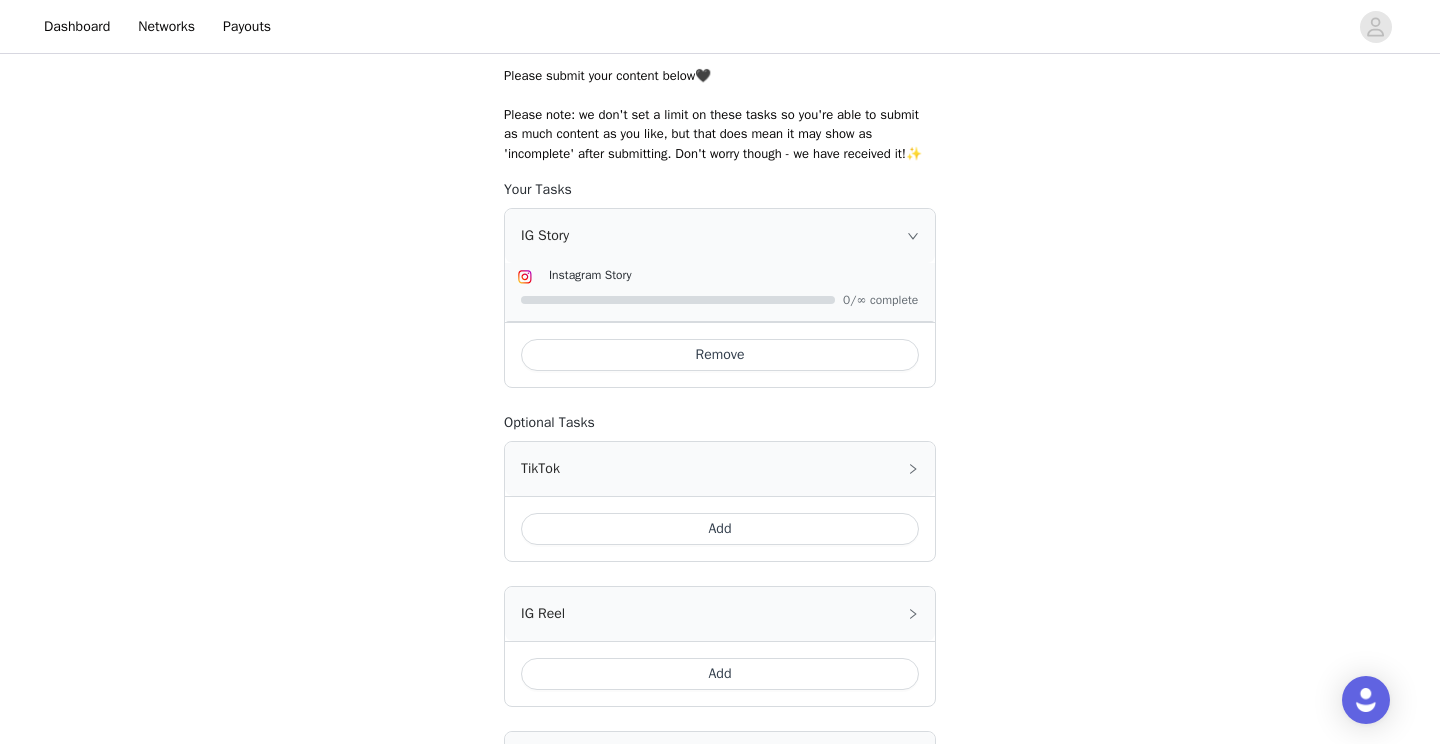 scroll, scrollTop: 411, scrollLeft: 0, axis: vertical 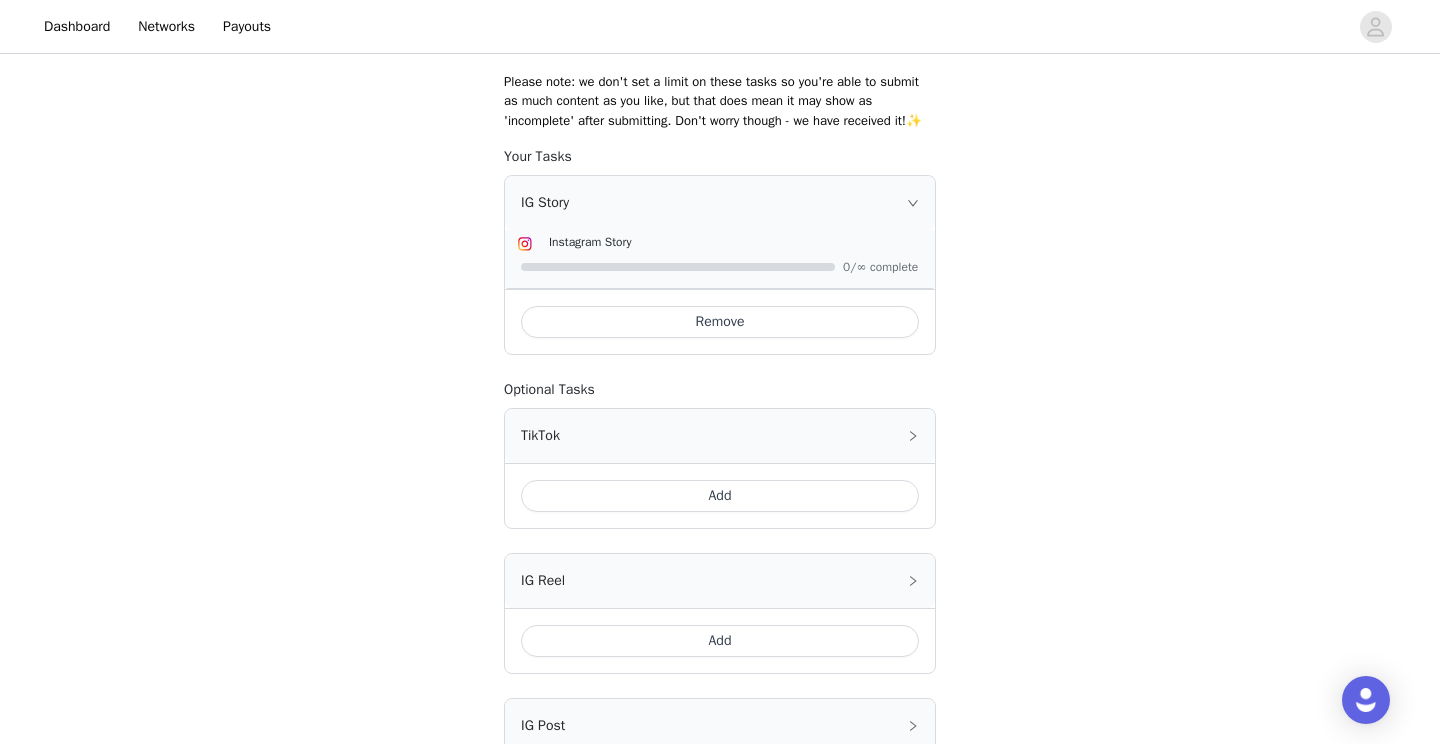 click on "Add" at bounding box center [720, 496] 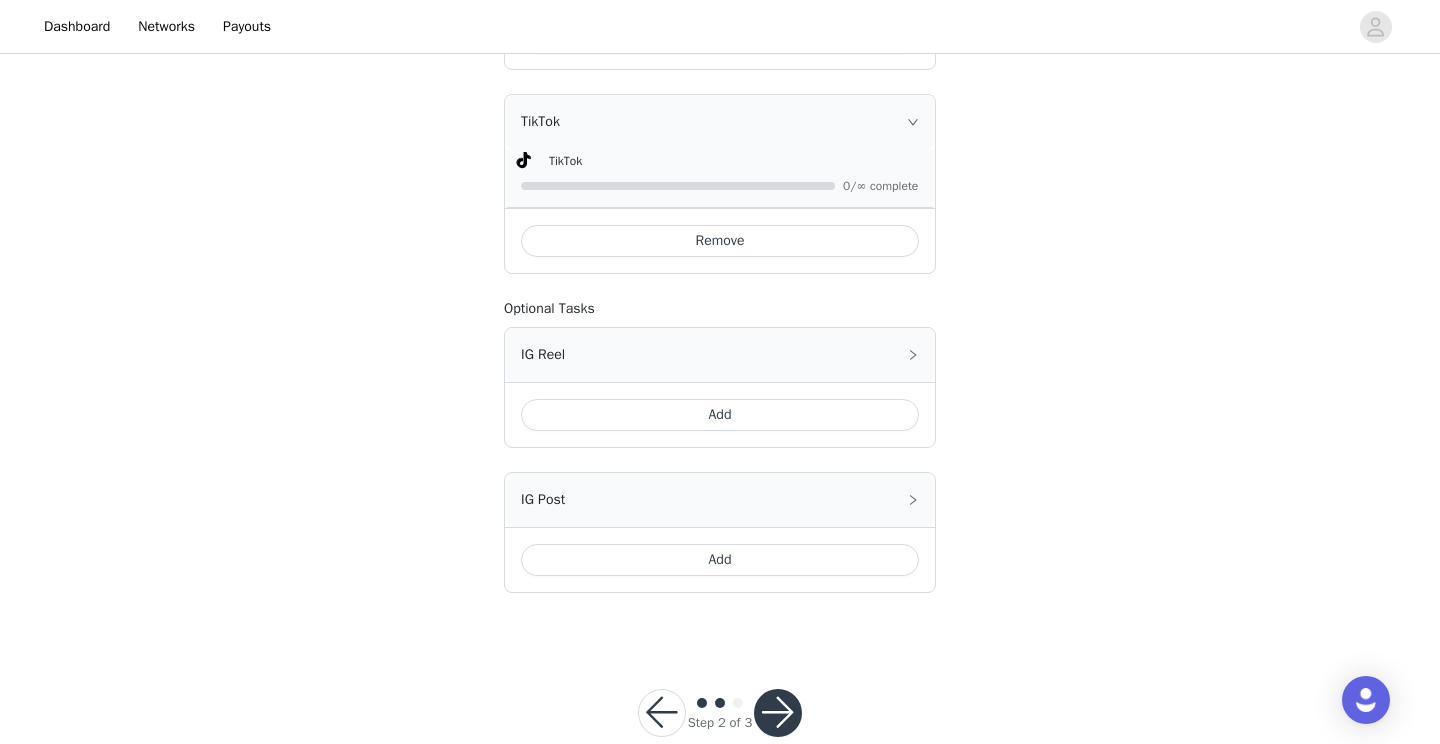 scroll, scrollTop: 735, scrollLeft: 0, axis: vertical 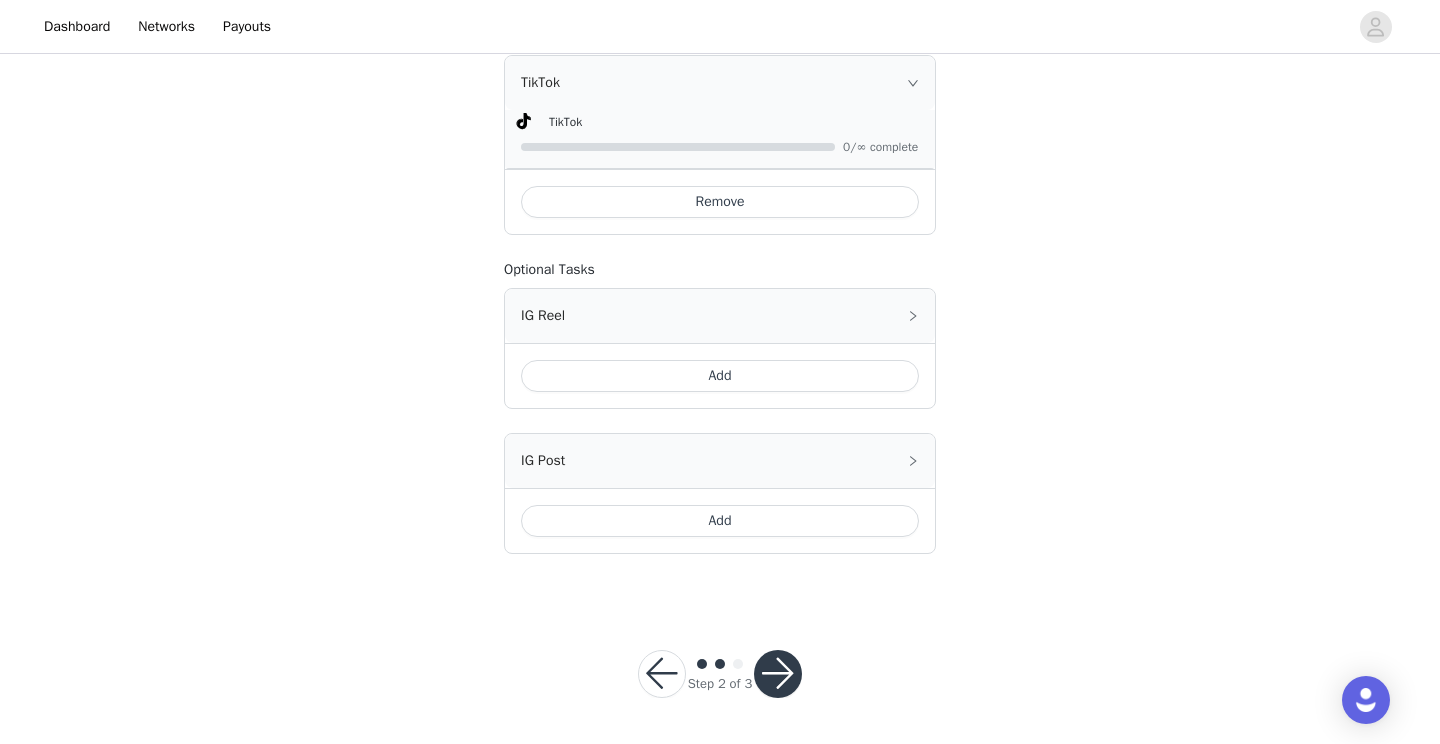 click on "Add" at bounding box center (720, 376) 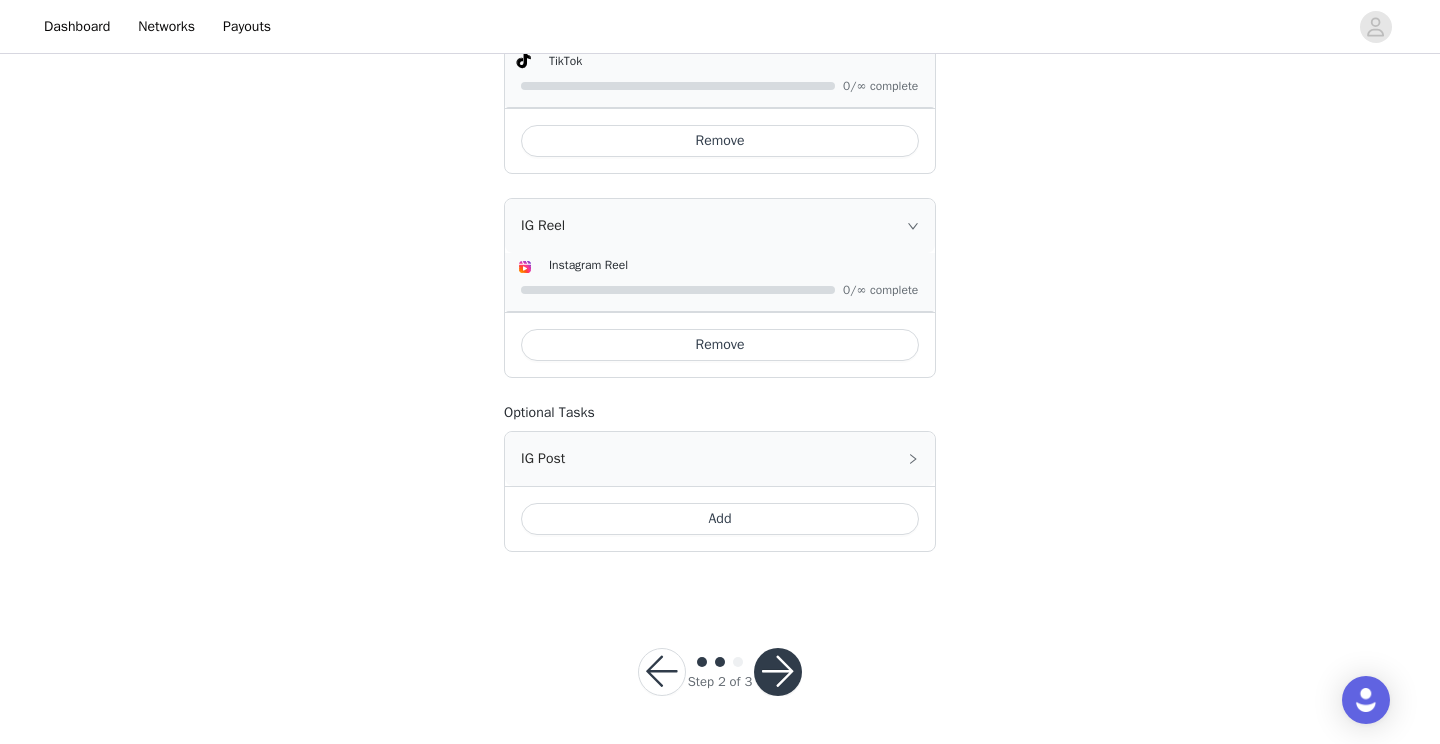 scroll, scrollTop: 815, scrollLeft: 0, axis: vertical 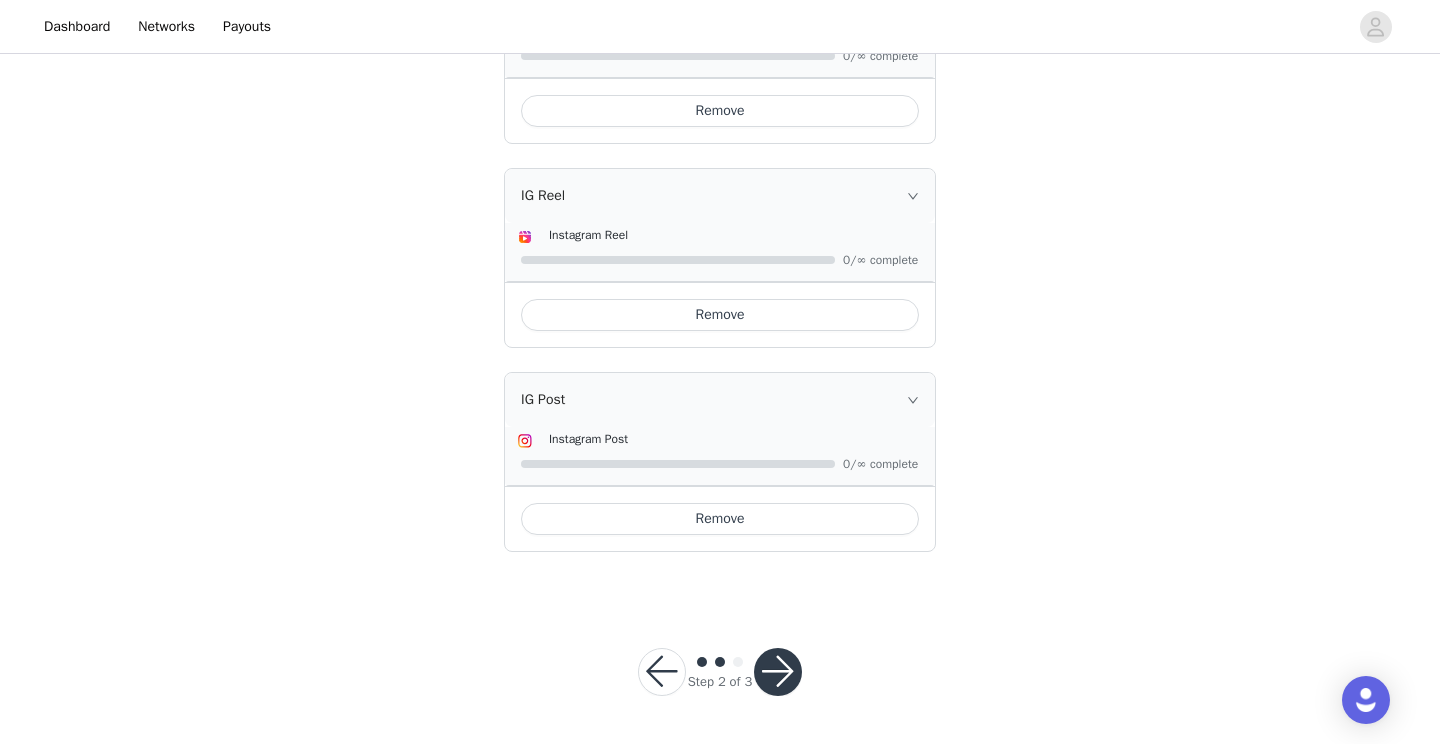click at bounding box center (778, 672) 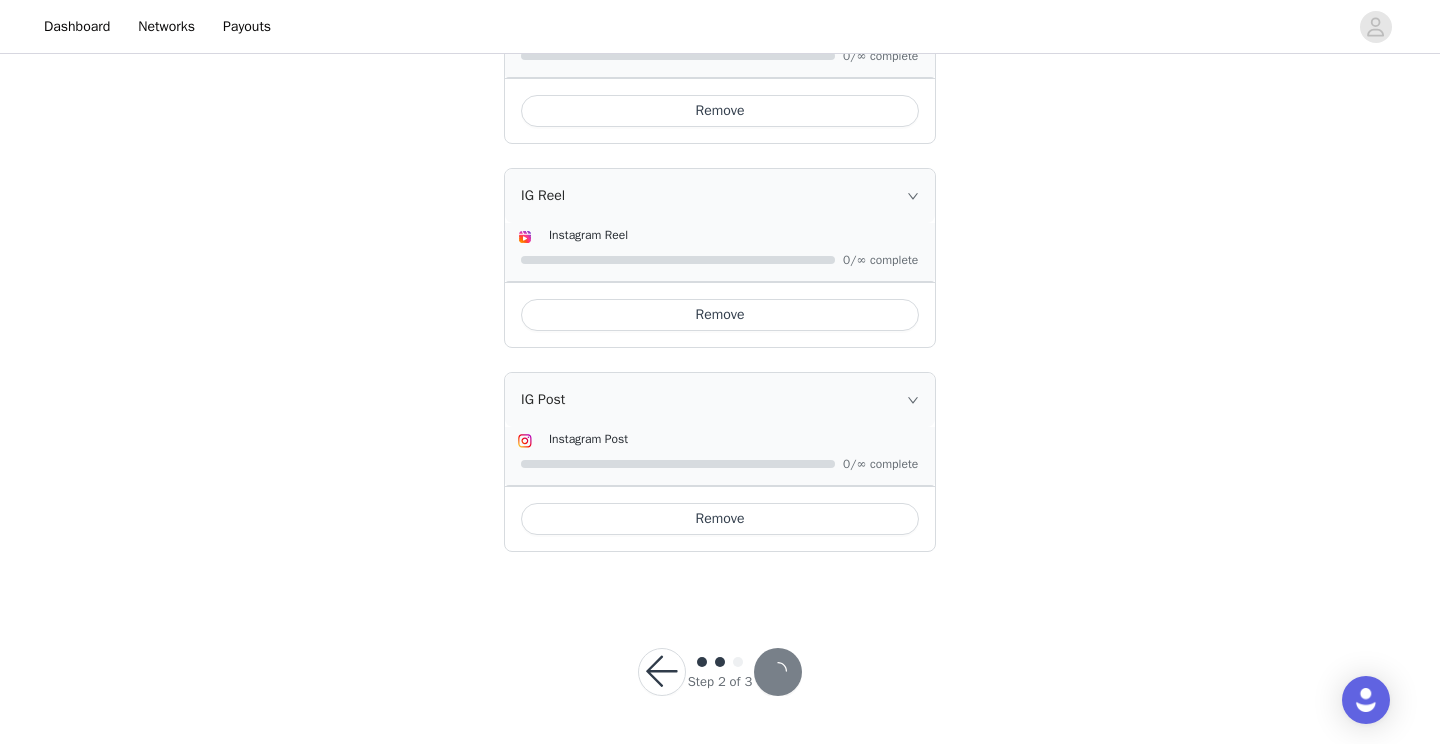 scroll, scrollTop: 0, scrollLeft: 0, axis: both 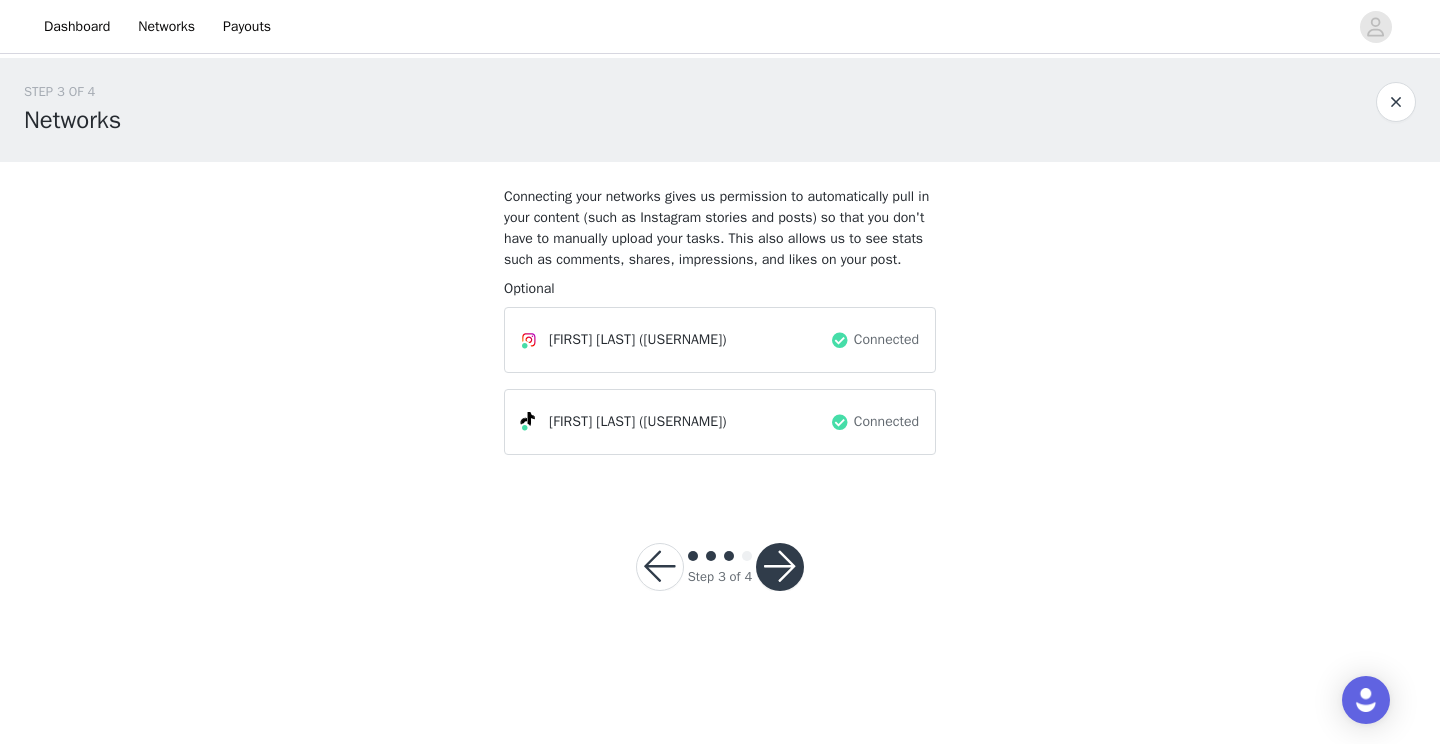 click at bounding box center [780, 567] 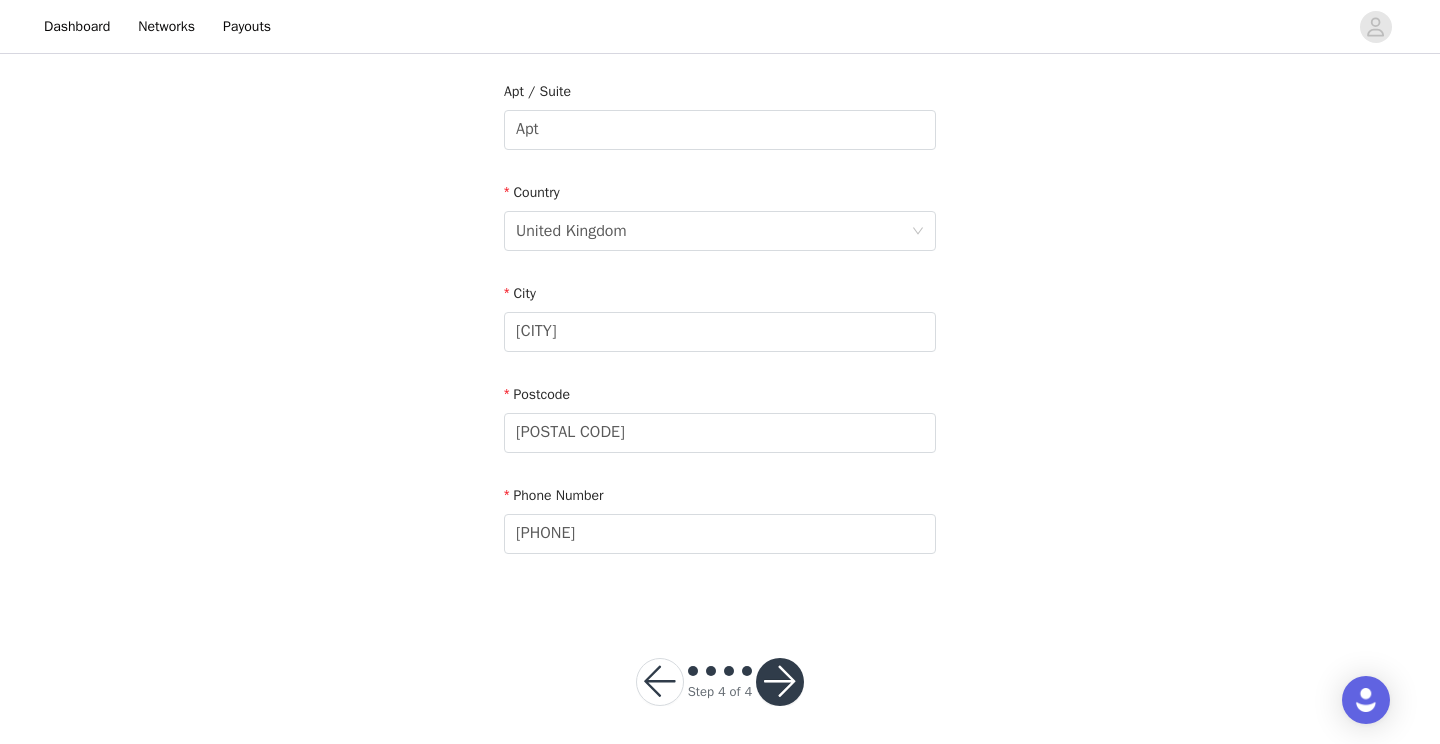 scroll, scrollTop: 518, scrollLeft: 0, axis: vertical 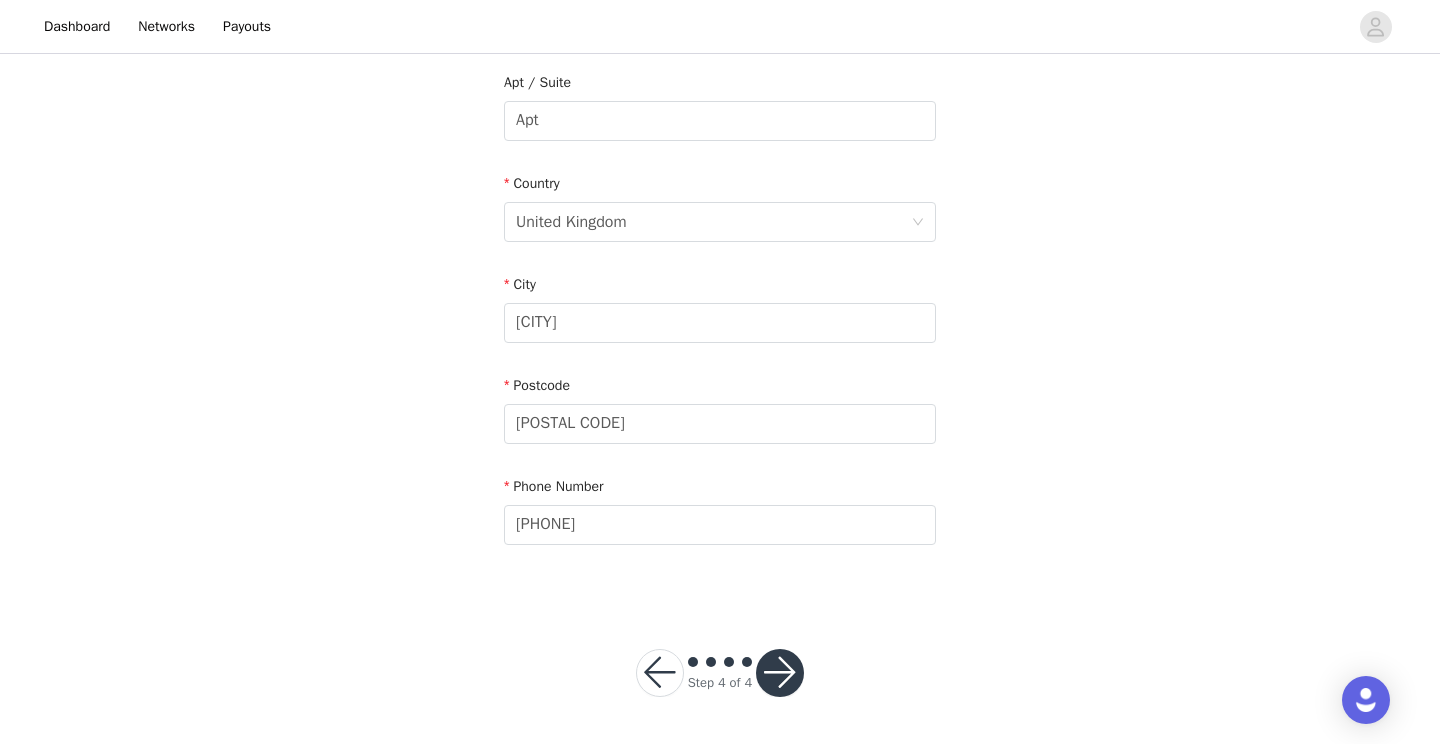 click at bounding box center [780, 673] 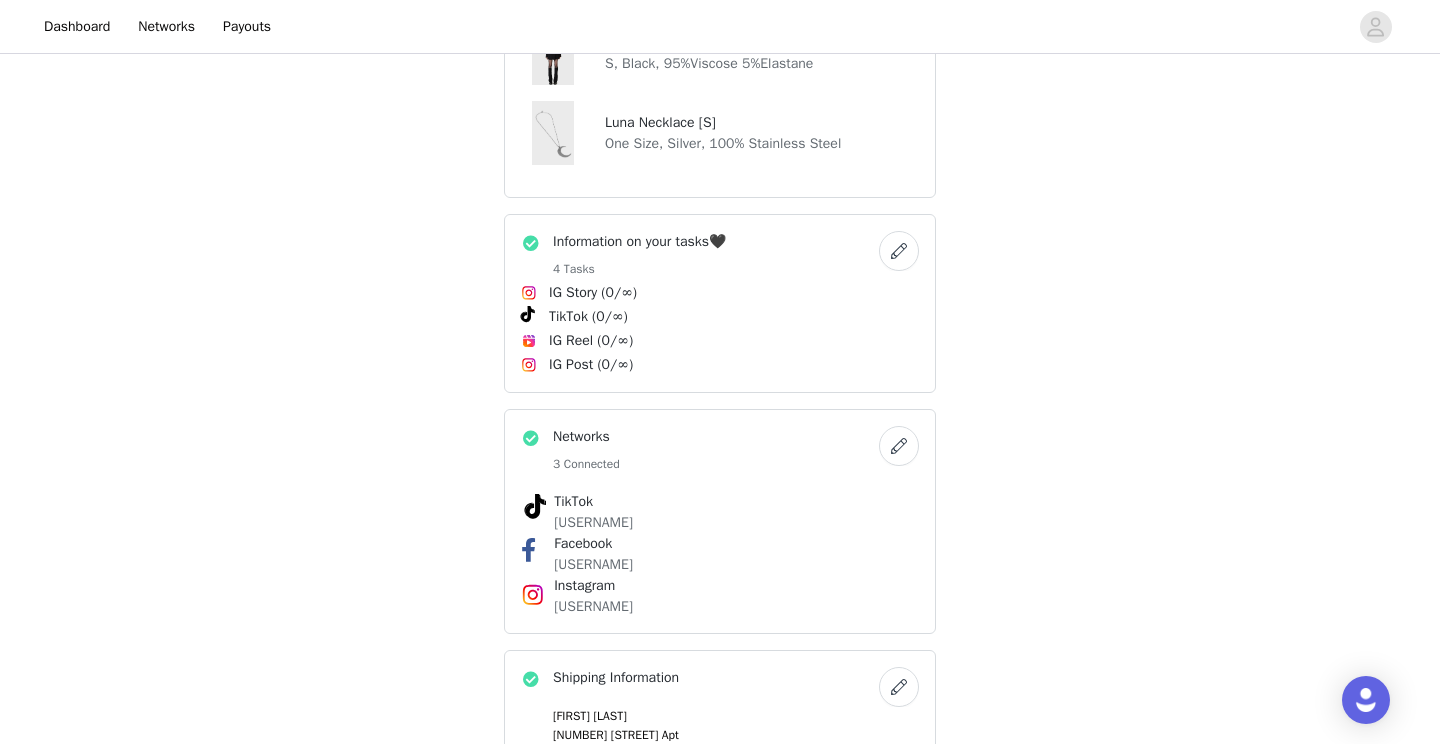 scroll, scrollTop: 1197, scrollLeft: 0, axis: vertical 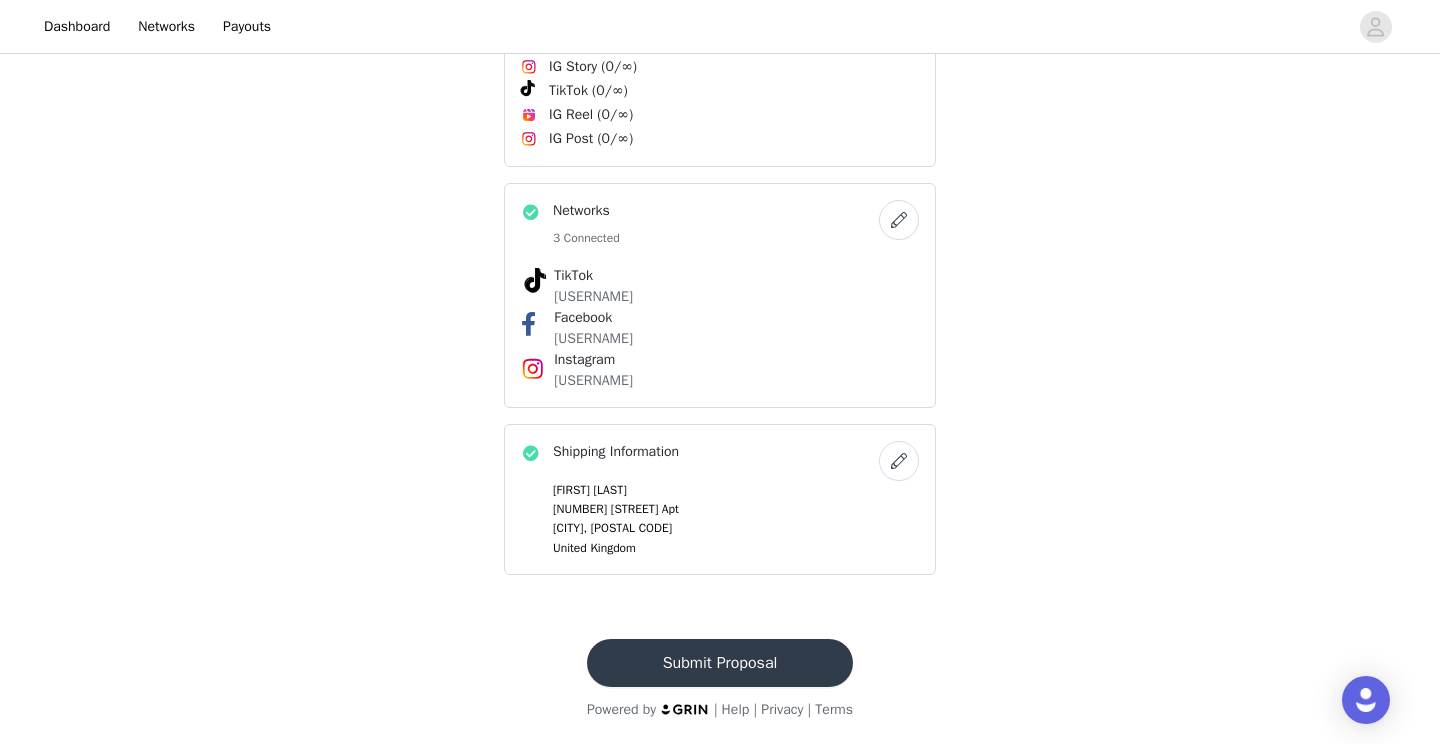 click on "Submit Proposal" at bounding box center (720, 663) 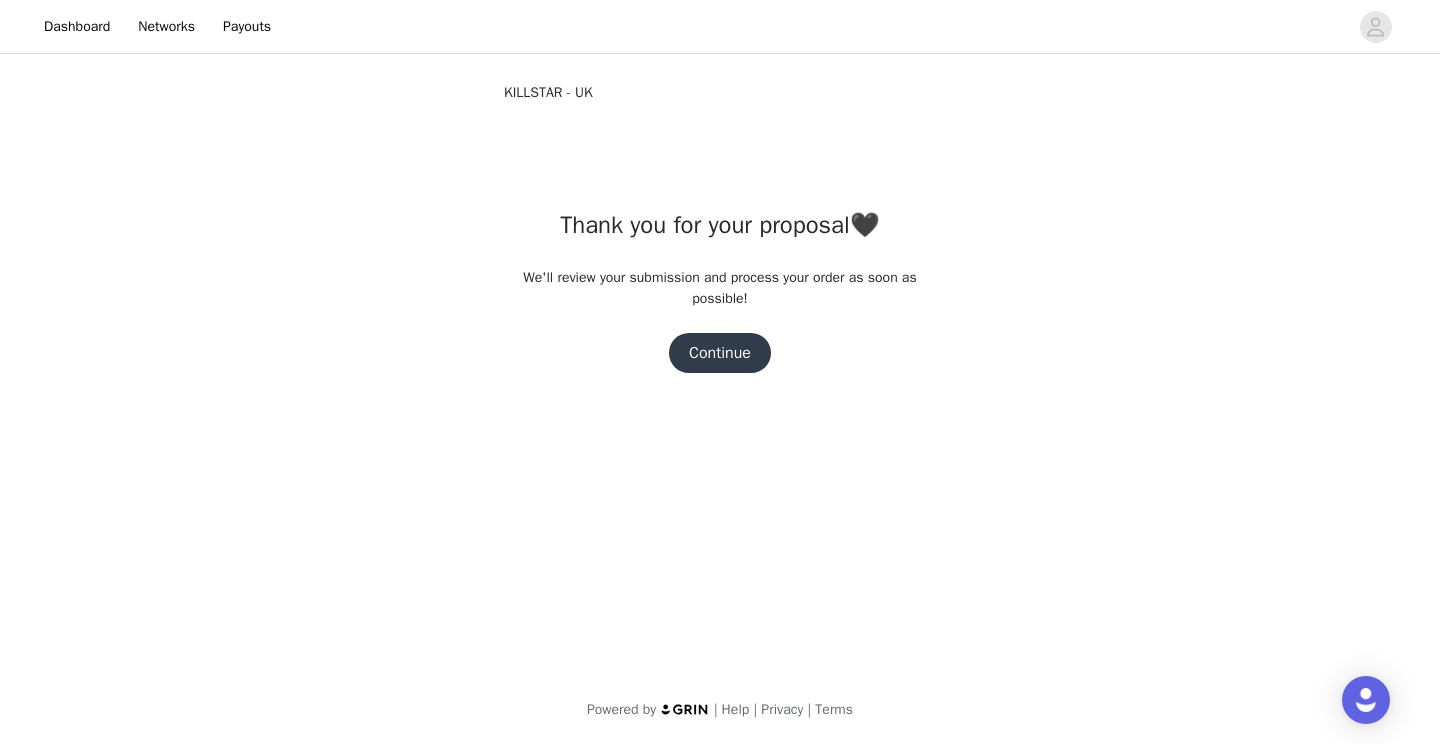 scroll, scrollTop: 0, scrollLeft: 0, axis: both 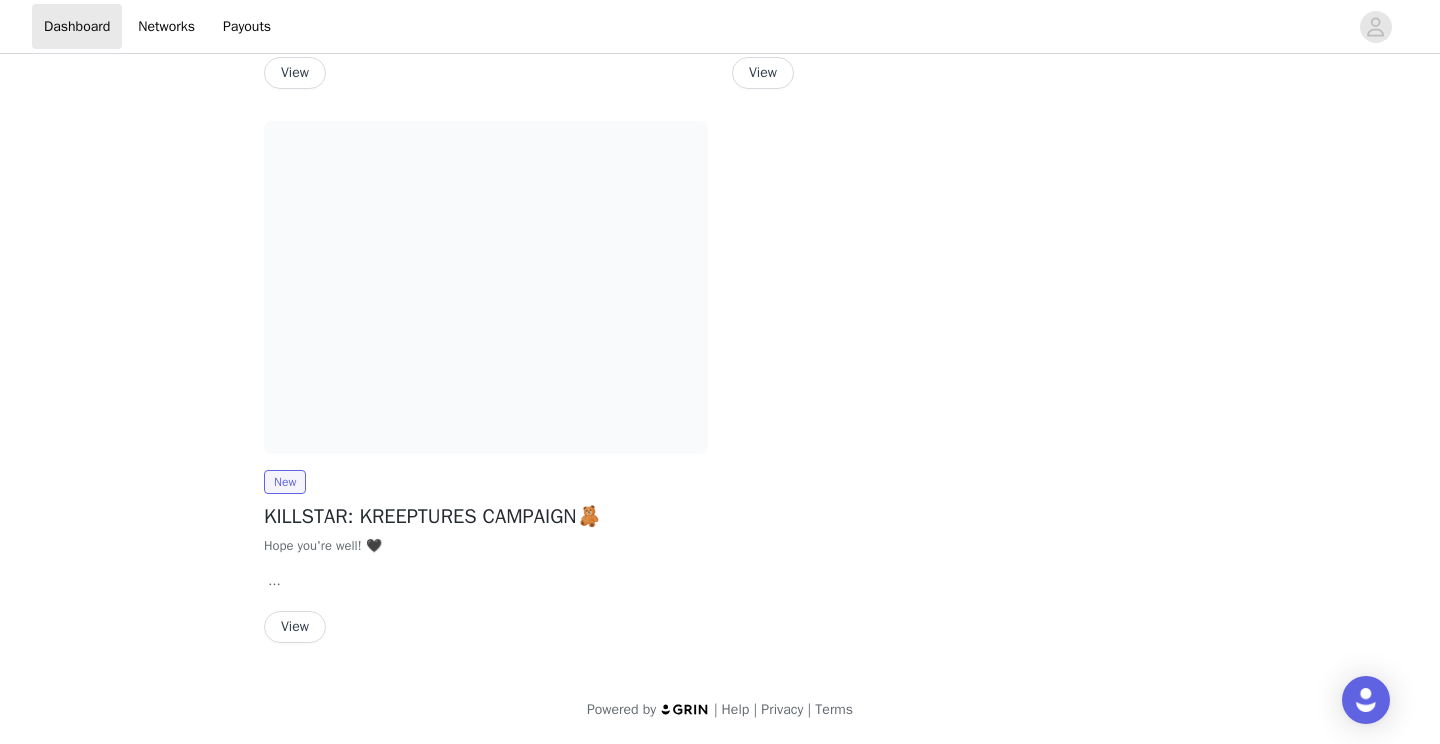 click on "View" at bounding box center [295, 627] 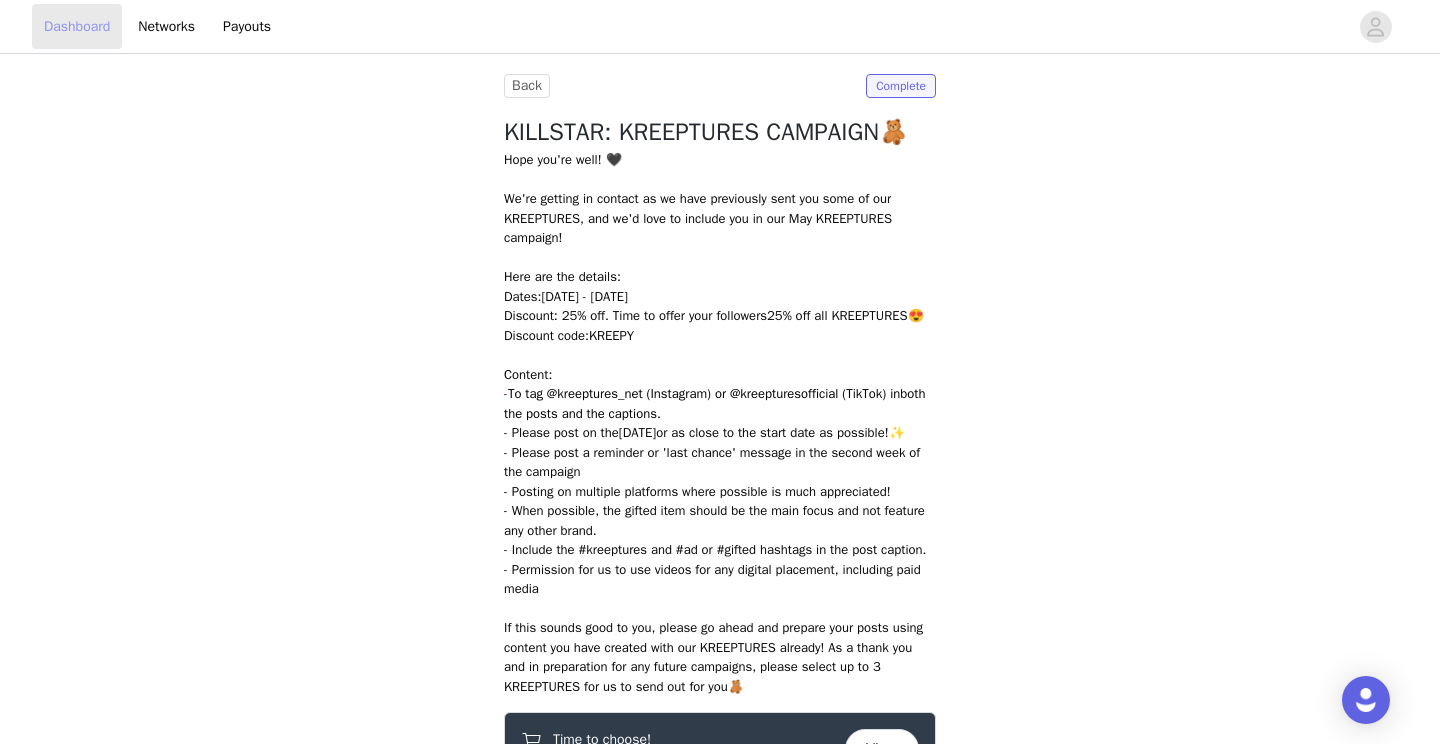 scroll, scrollTop: 412, scrollLeft: 0, axis: vertical 